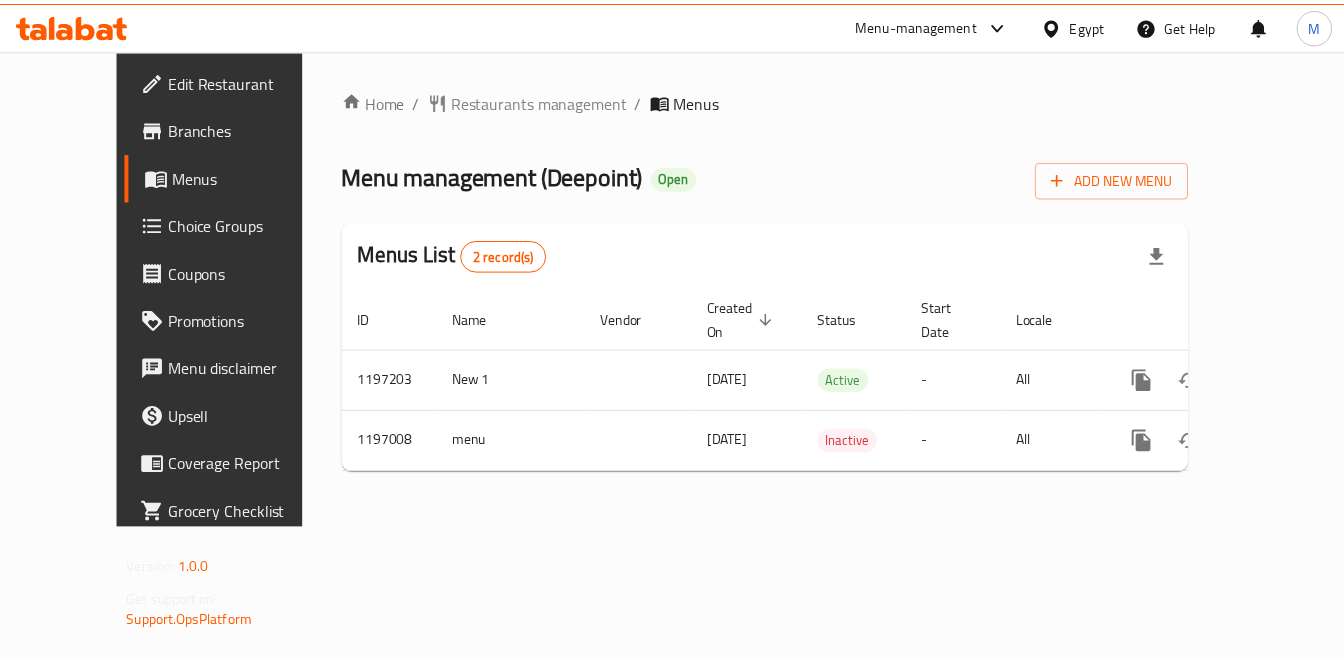 scroll, scrollTop: 0, scrollLeft: 0, axis: both 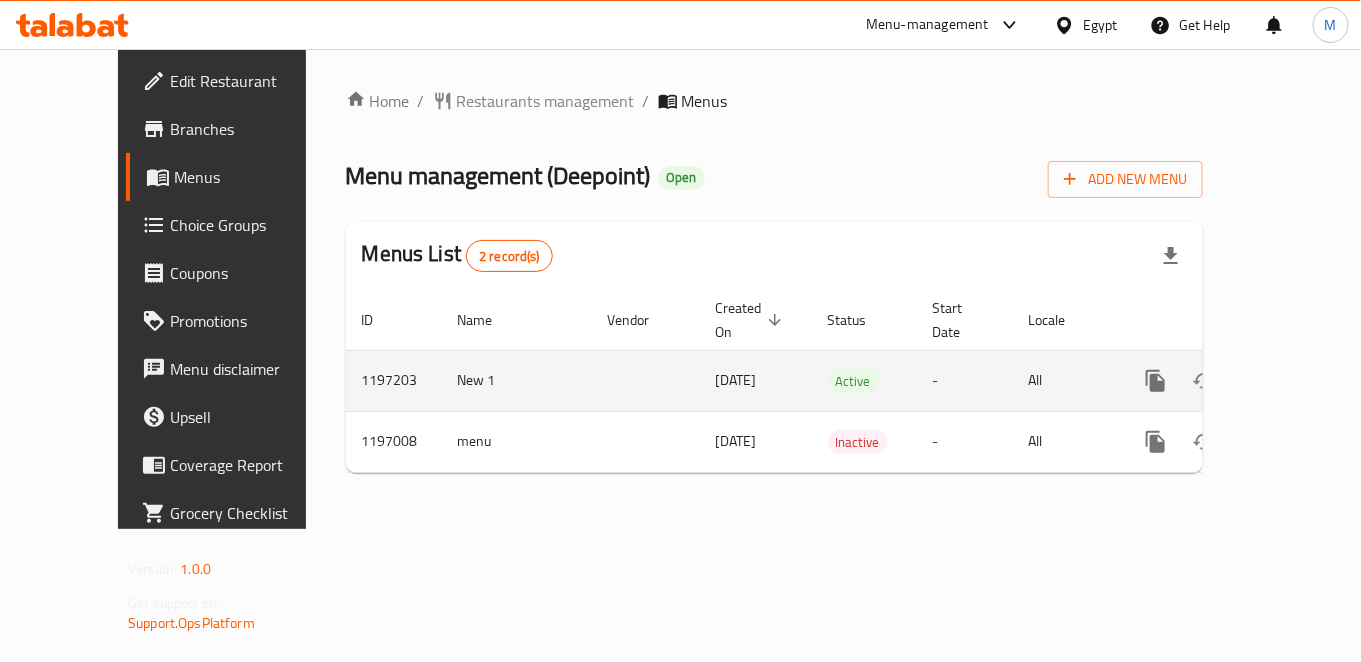 click 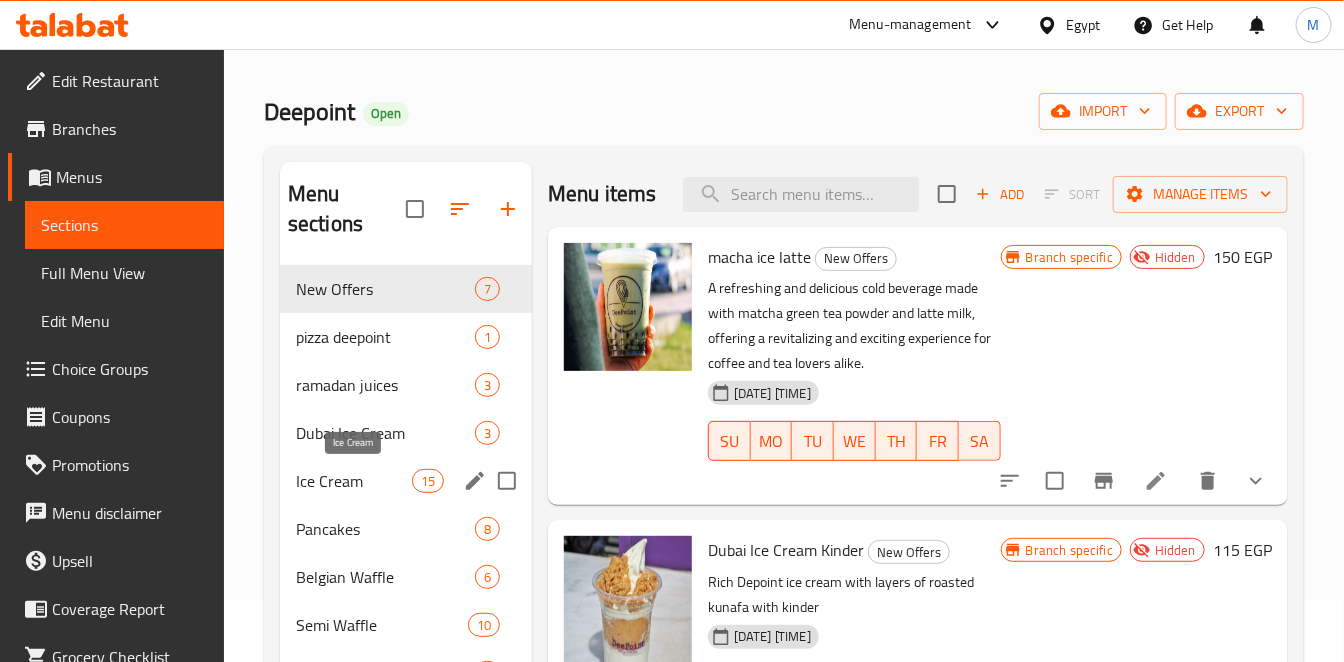 scroll, scrollTop: 111, scrollLeft: 0, axis: vertical 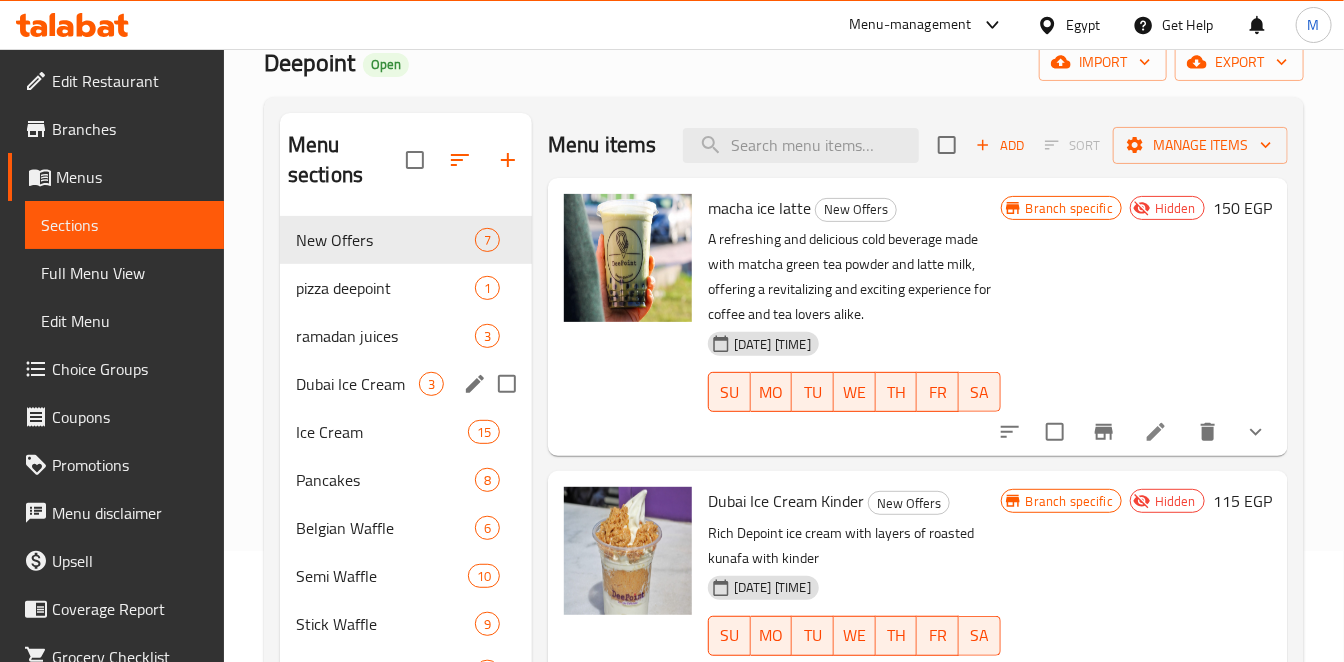 drag, startPoint x: 351, startPoint y: 391, endPoint x: 354, endPoint y: 408, distance: 17.262676 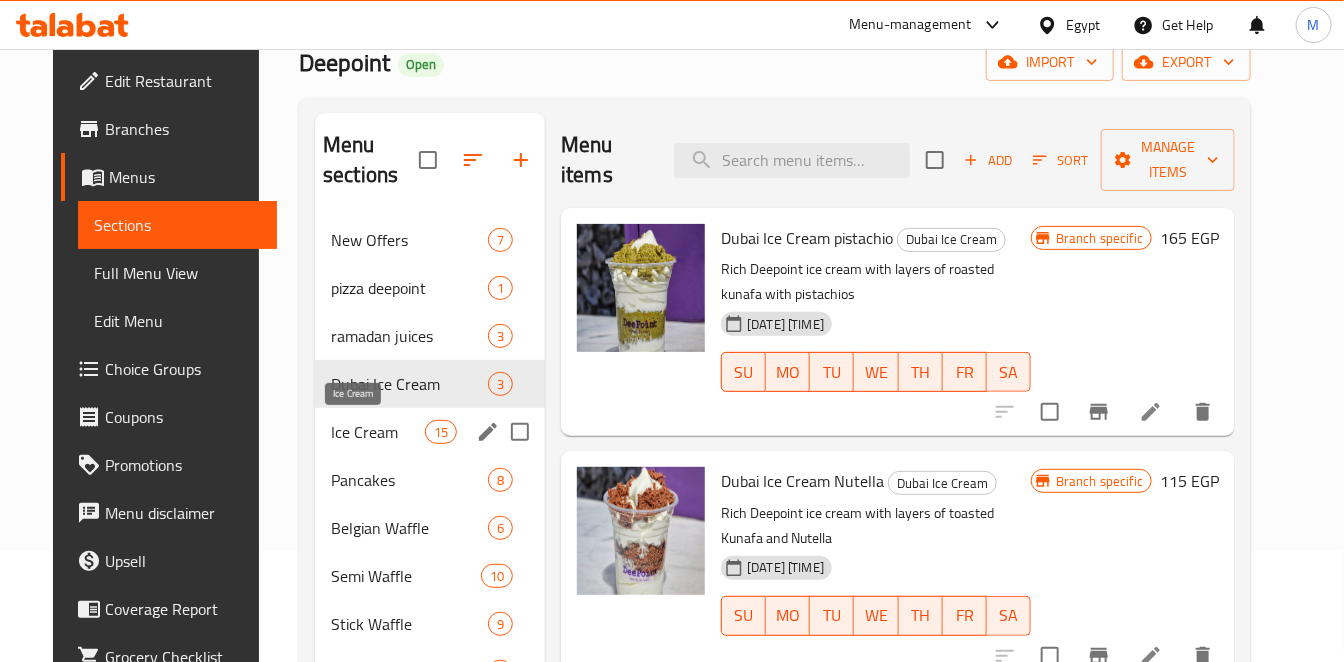 click on "Ice Cream" at bounding box center (378, 432) 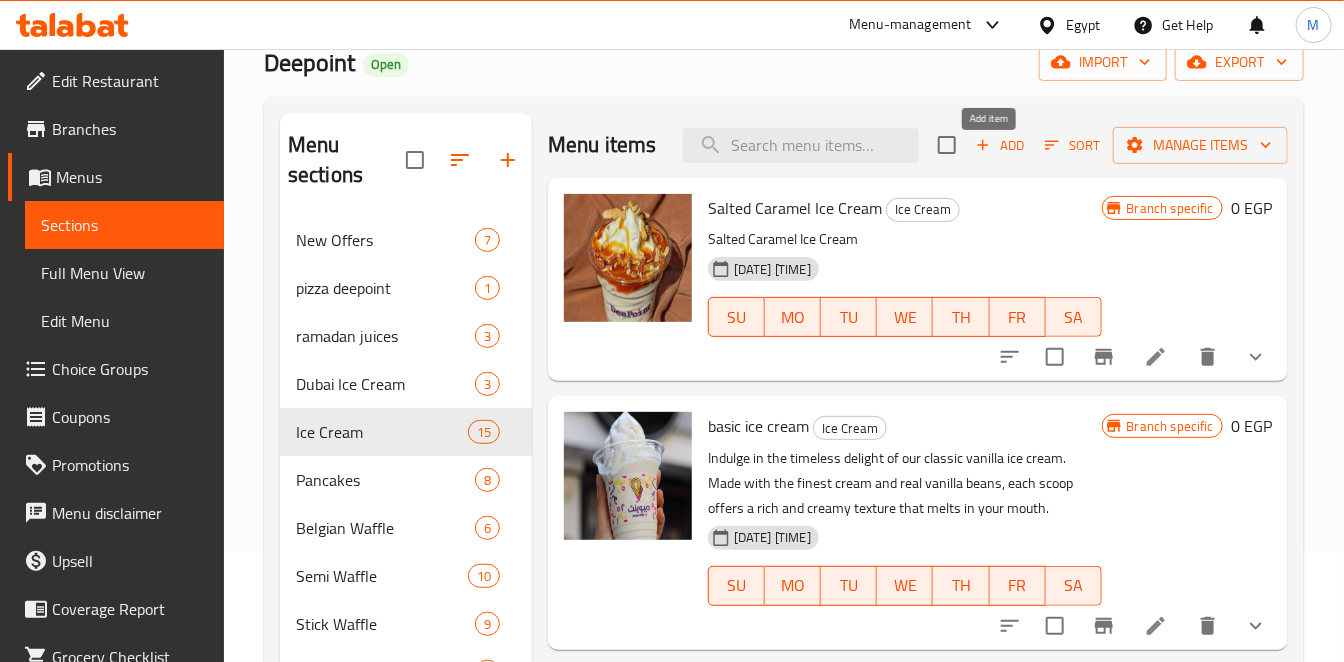 click on "Add" at bounding box center (1000, 145) 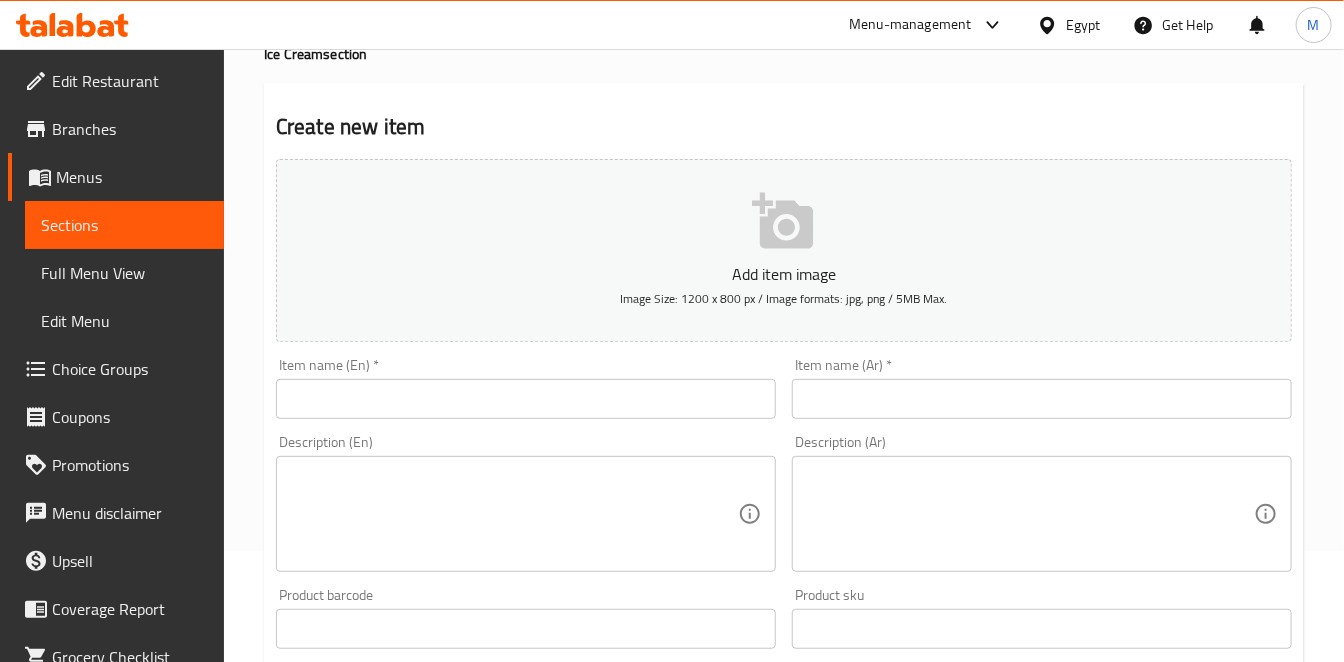 click on "Item name (Ar)   * Item name (Ar)  *" at bounding box center (1042, 388) 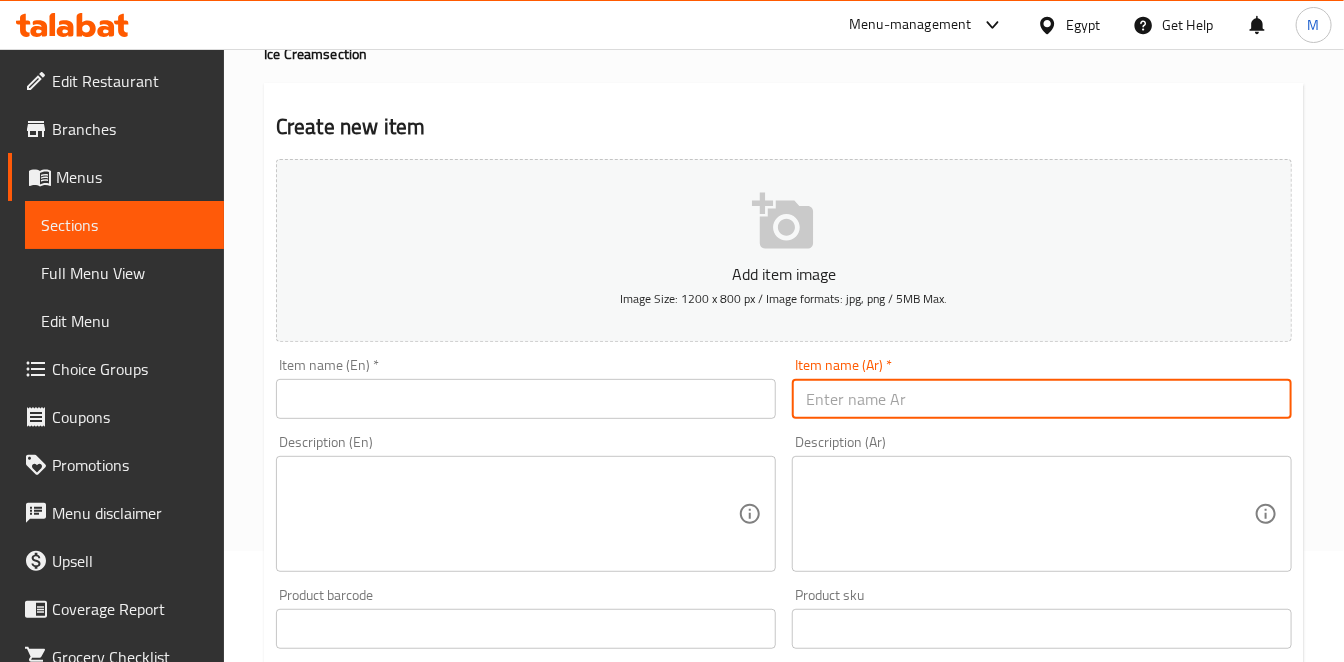click at bounding box center [1042, 399] 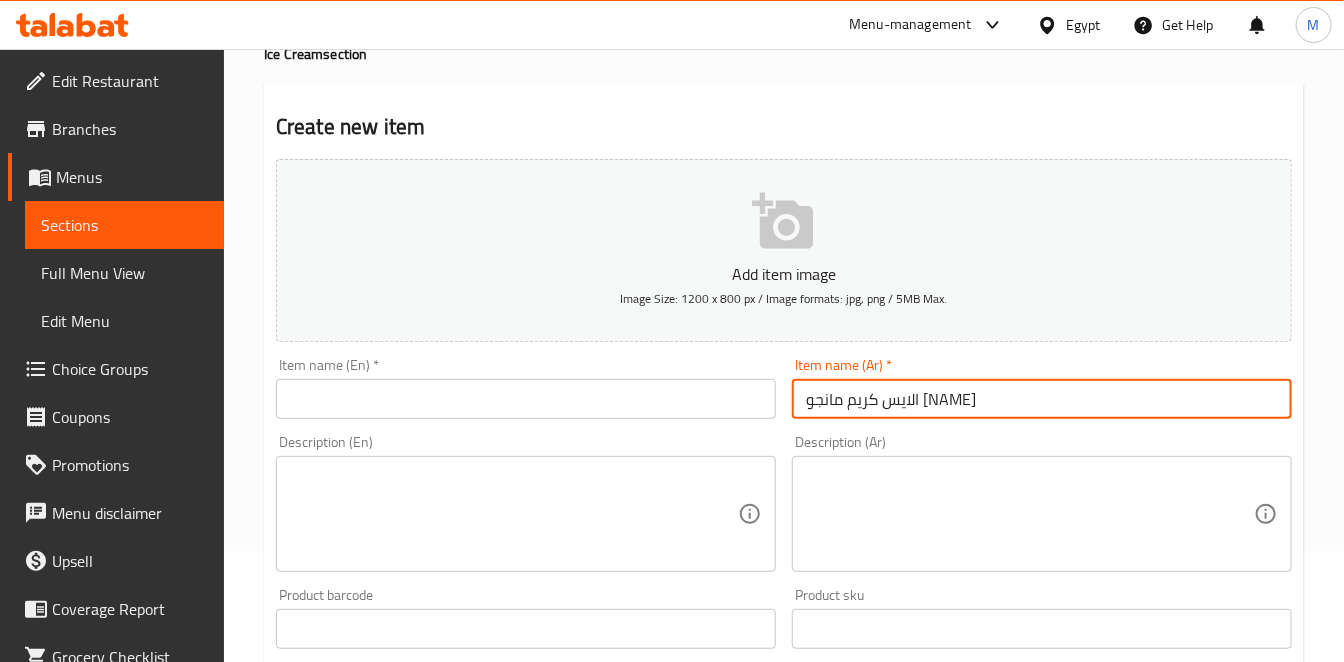 drag, startPoint x: 959, startPoint y: 396, endPoint x: 981, endPoint y: 394, distance: 22.090721 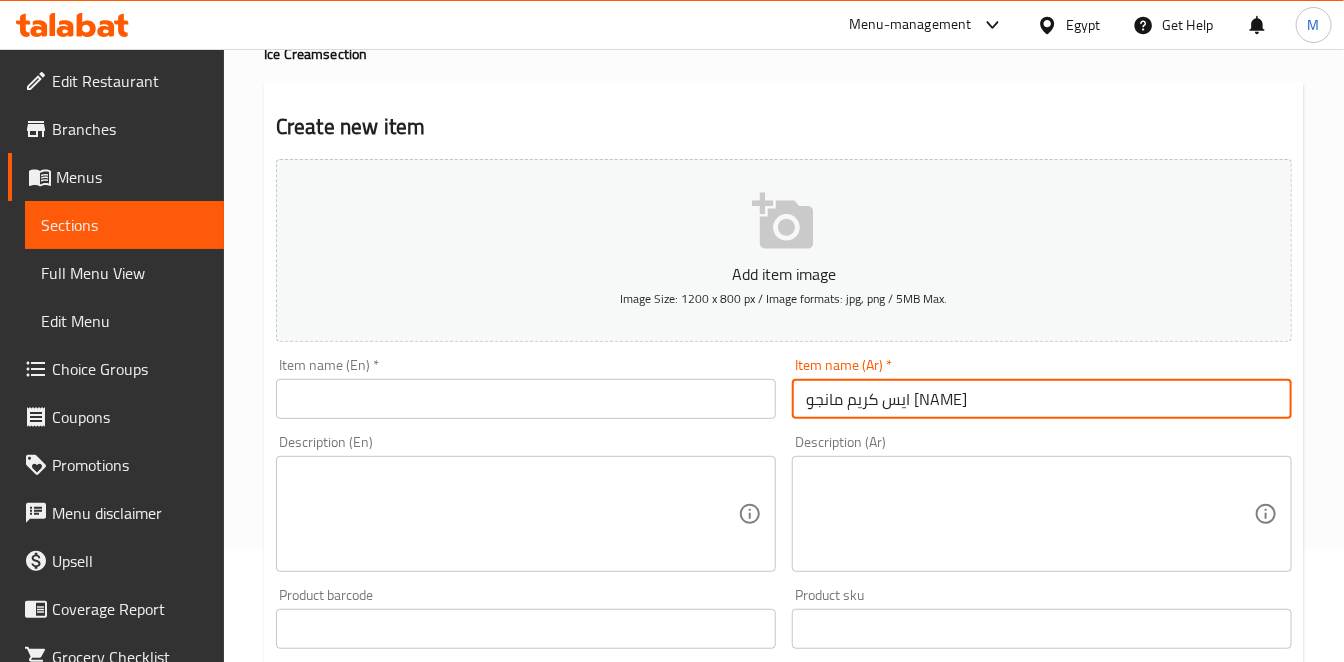 type on "ايس كريم مانجو [NAME]" 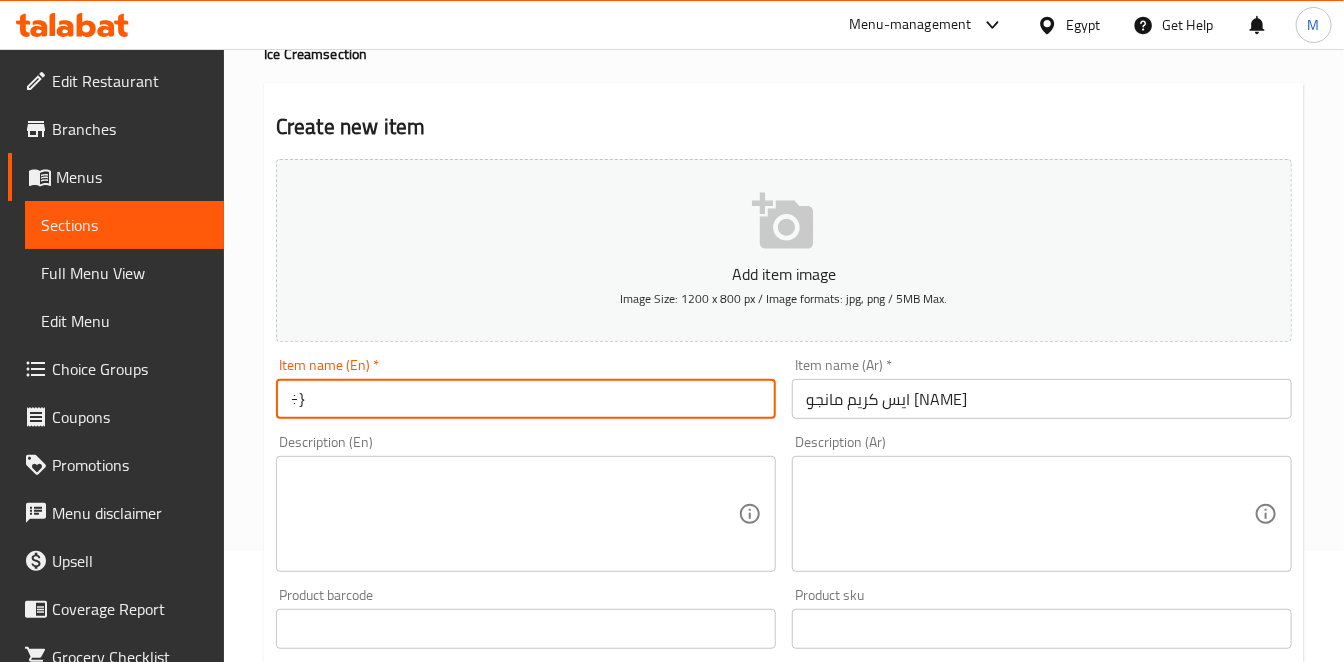 type on "÷" 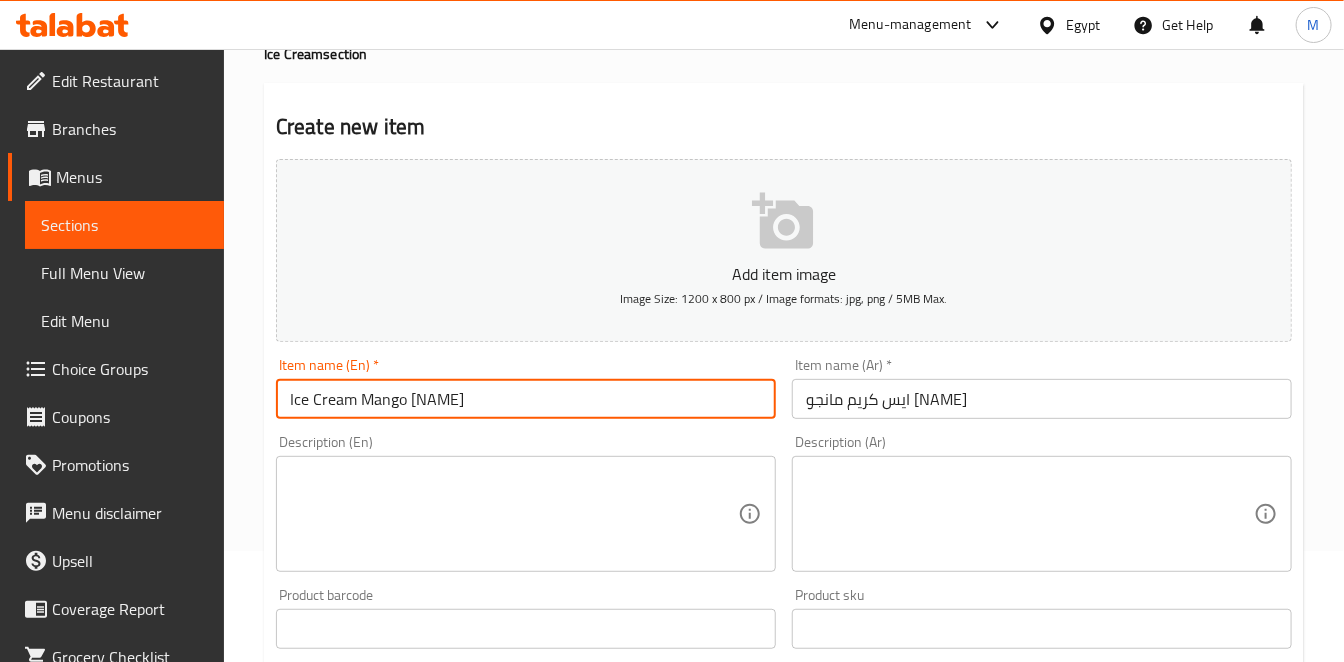 type on "Ice Cream Mango [NAME]" 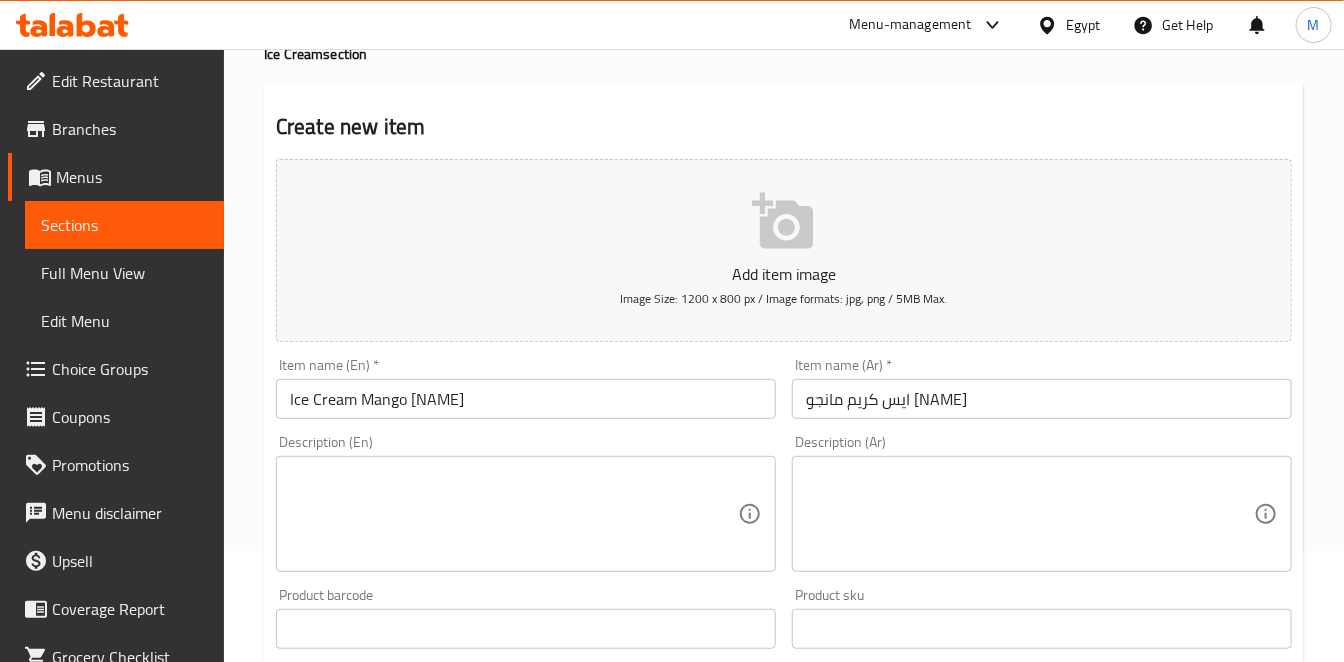 click on "Description (Ar)" at bounding box center (1042, 514) 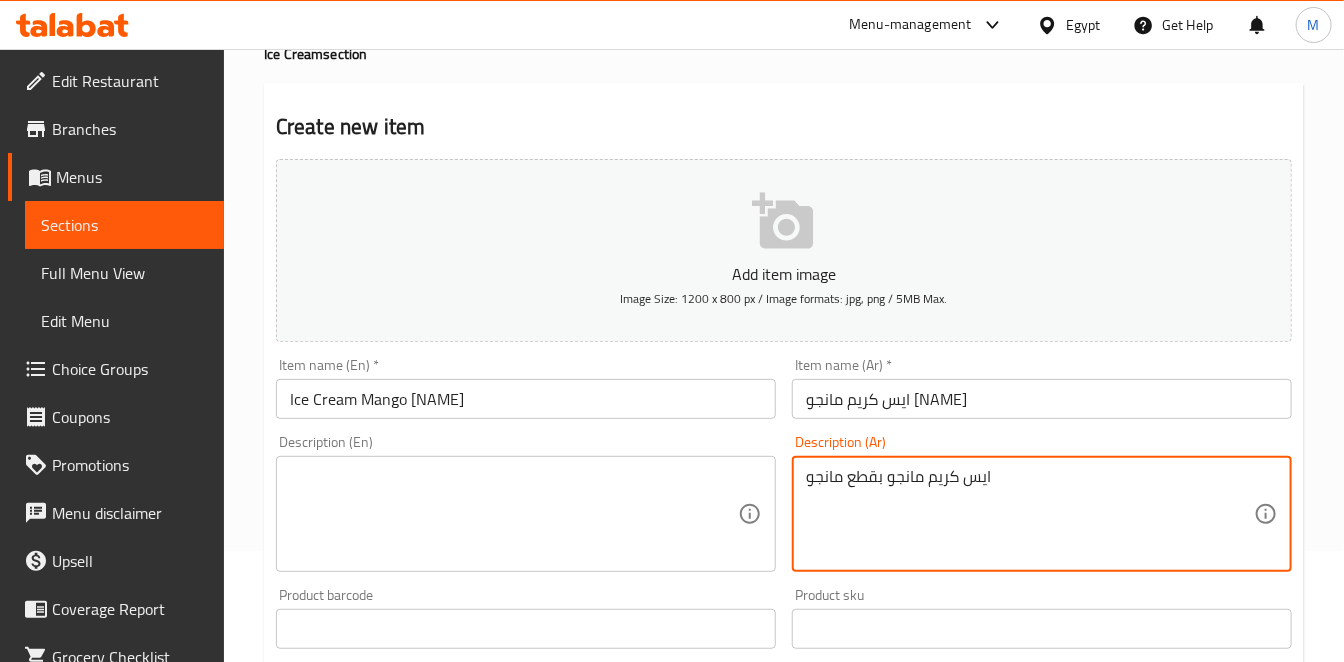 type on "ايس كريم مانجو بقطع مانجو" 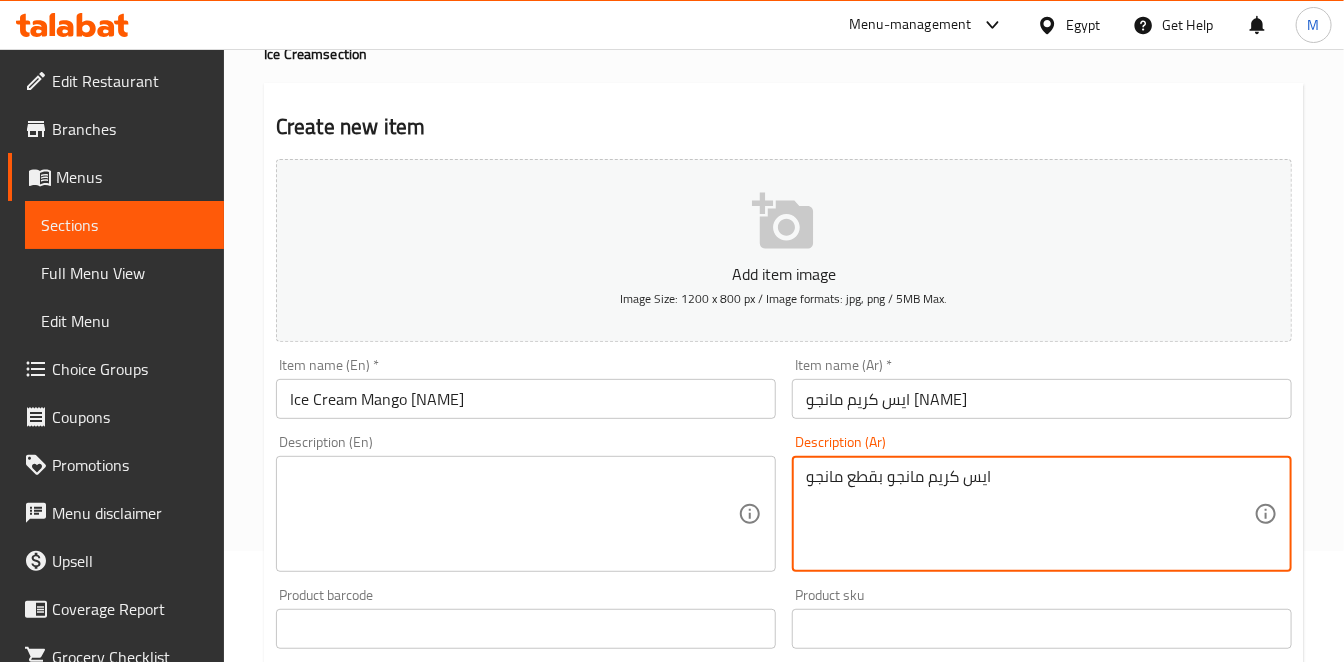click at bounding box center (514, 514) 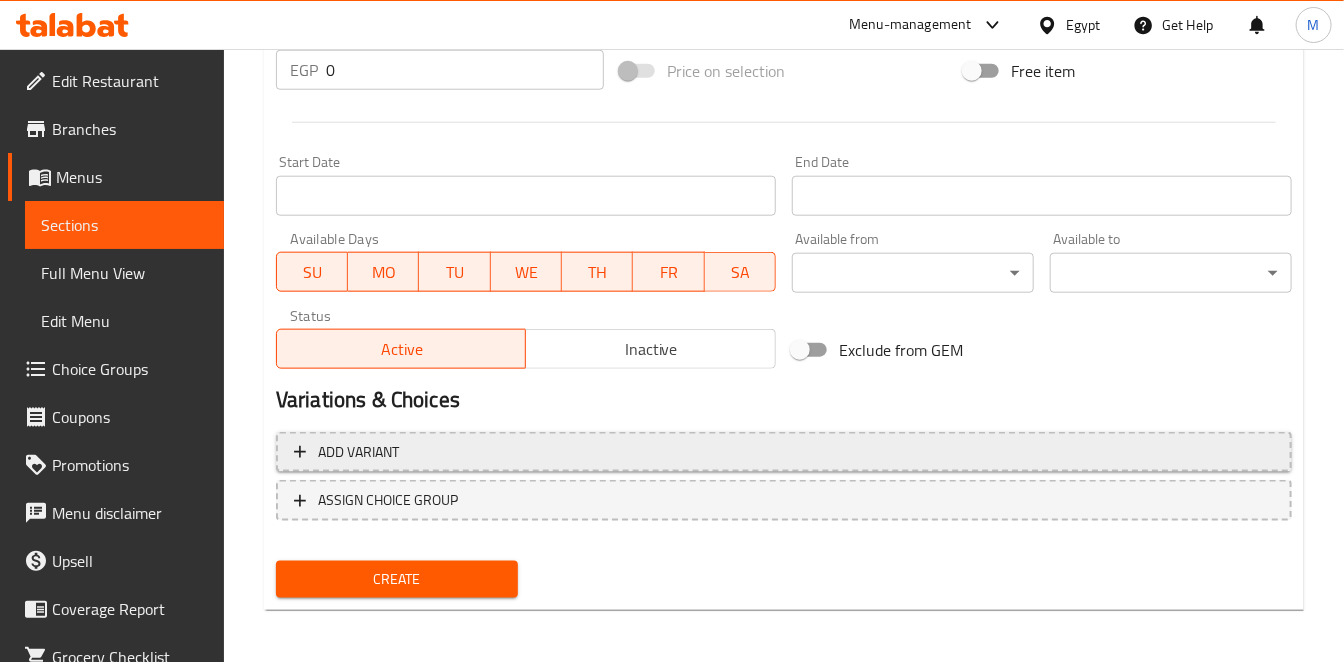 type on "Mango ice cream with mango pieces" 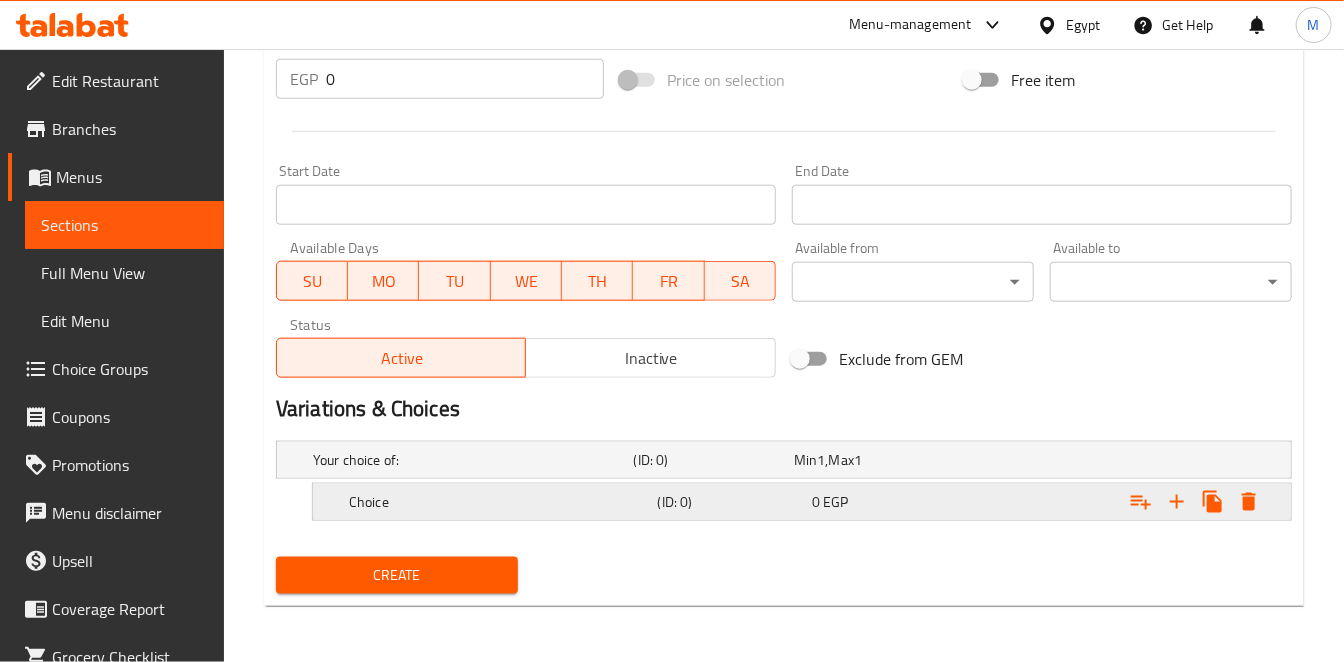 scroll, scrollTop: 734, scrollLeft: 0, axis: vertical 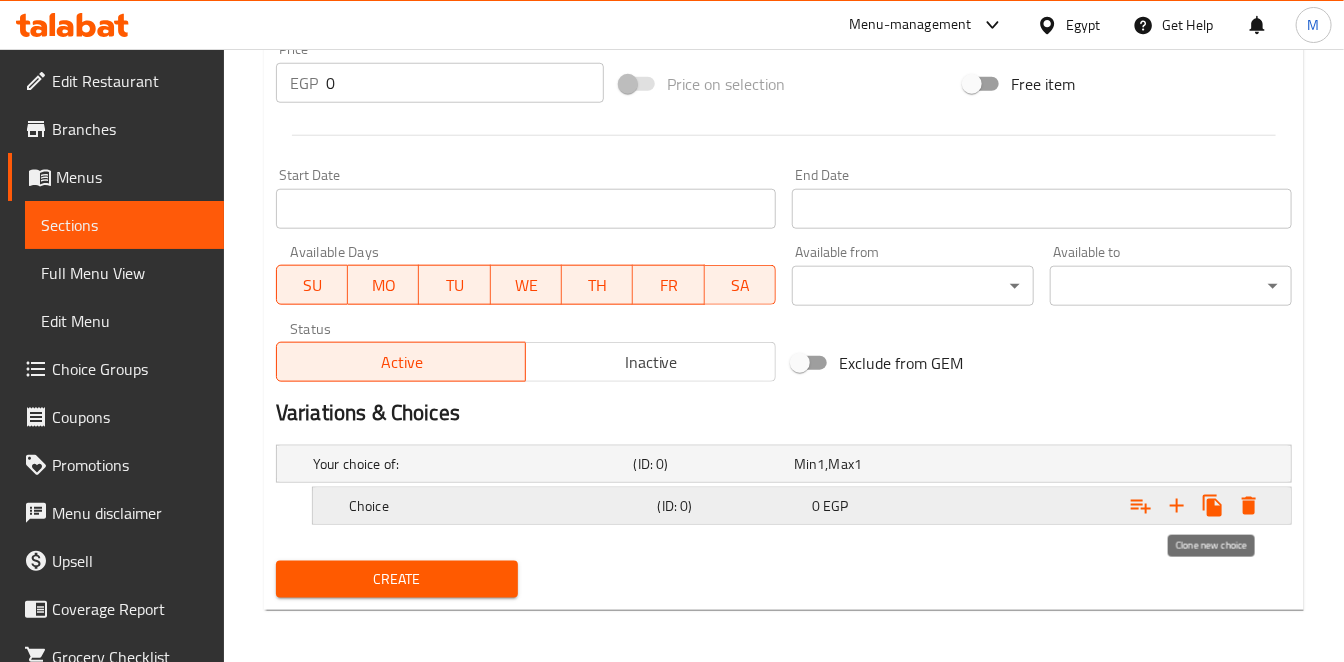 click 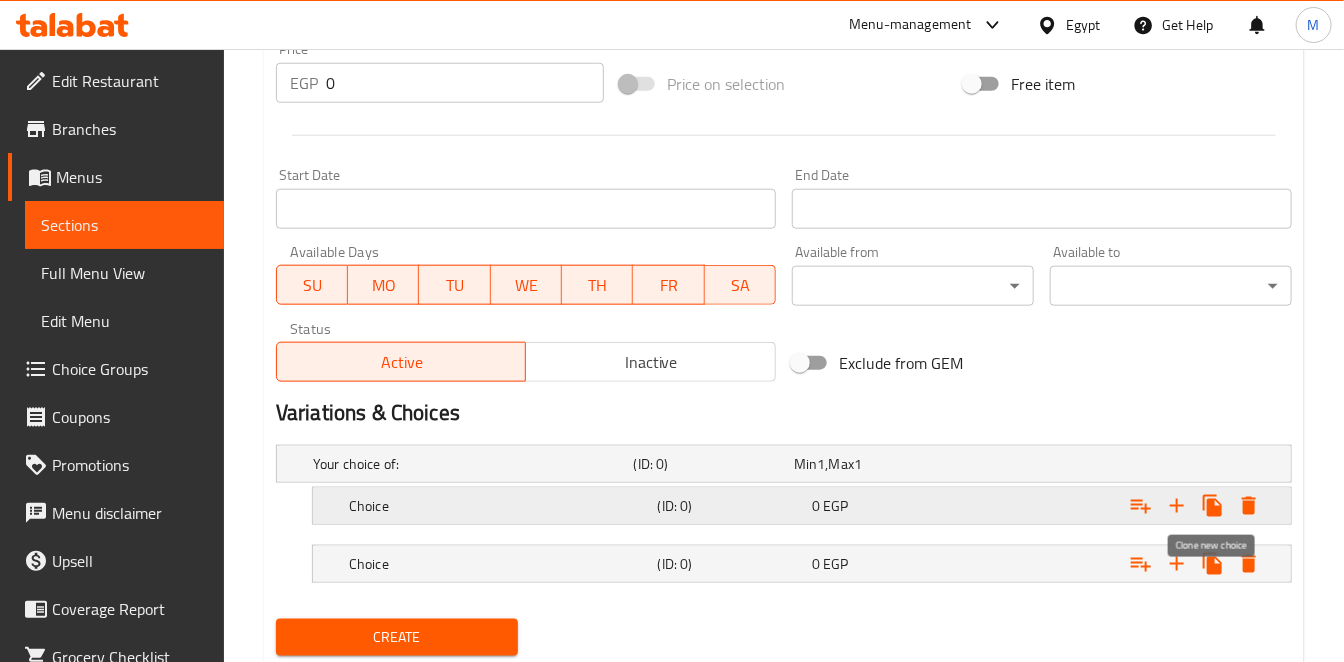 type 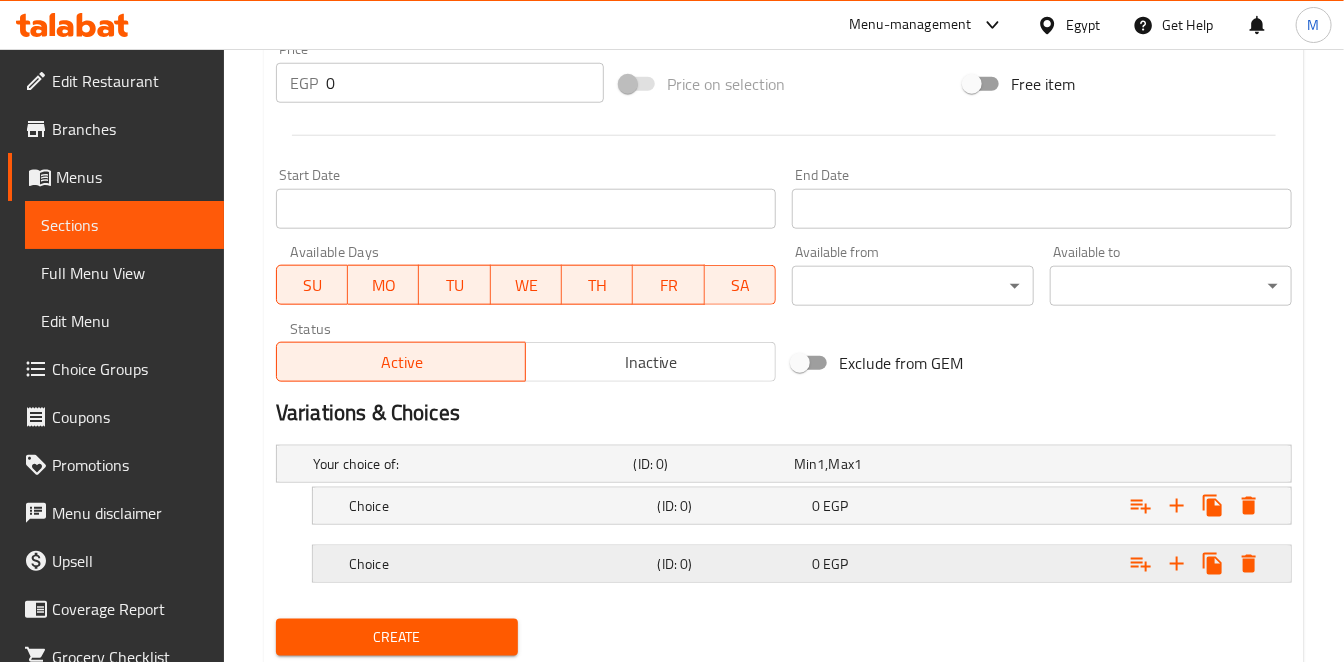 scroll, scrollTop: 791, scrollLeft: 0, axis: vertical 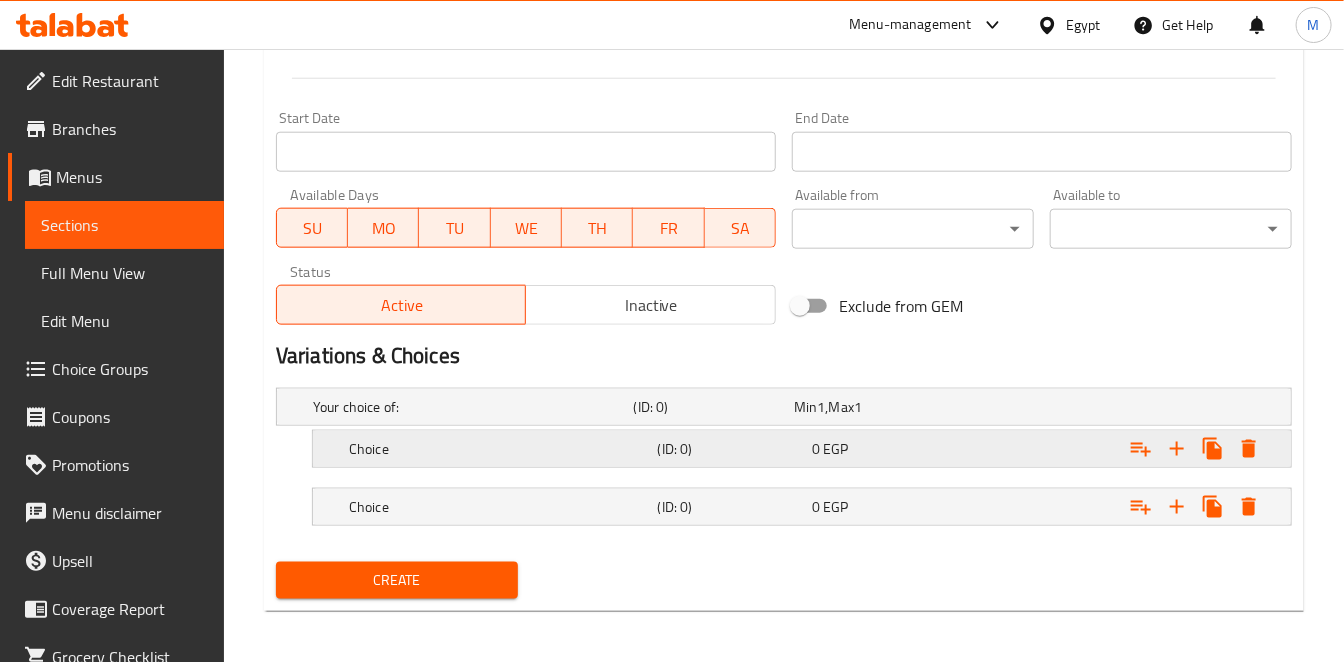 click at bounding box center [1110, 407] 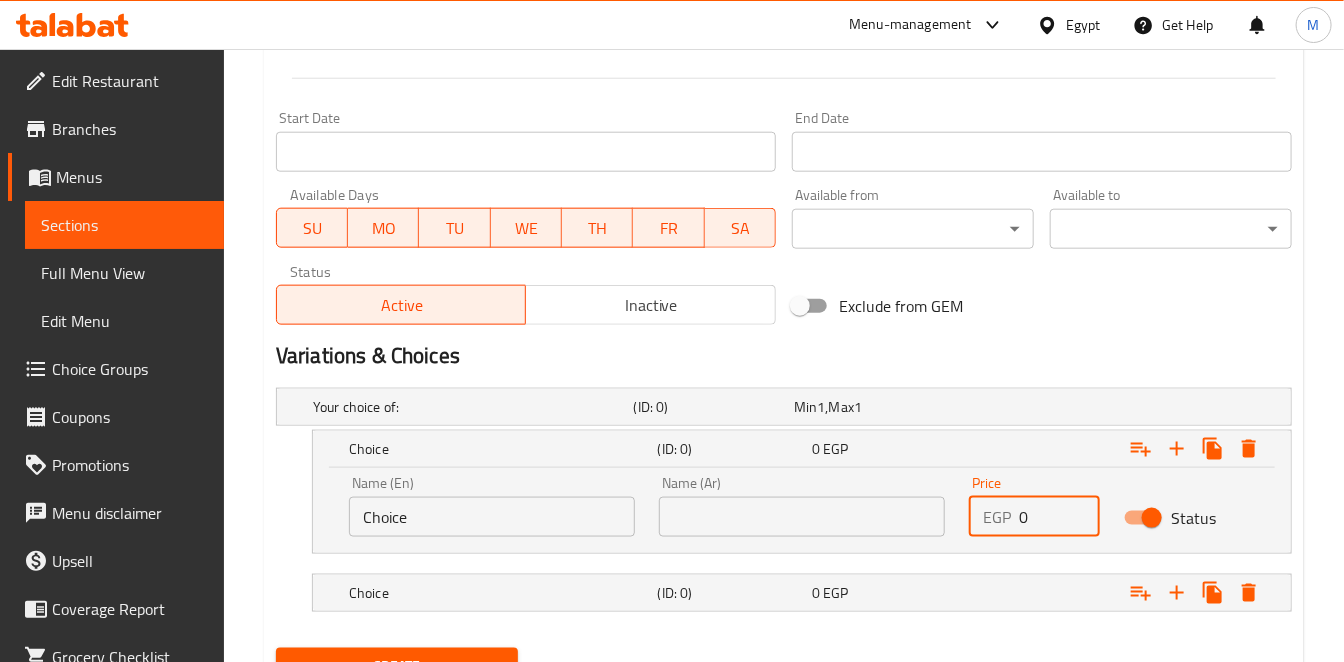 drag, startPoint x: 1056, startPoint y: 522, endPoint x: 929, endPoint y: 522, distance: 127 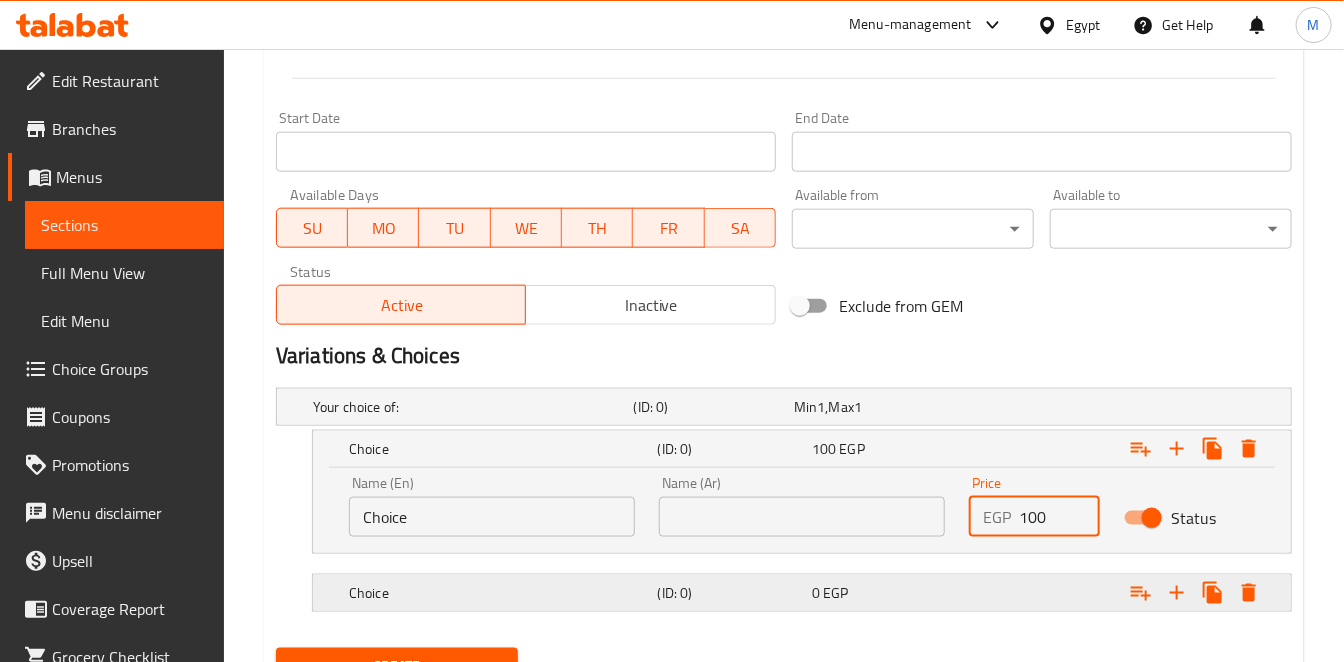 type on "100" 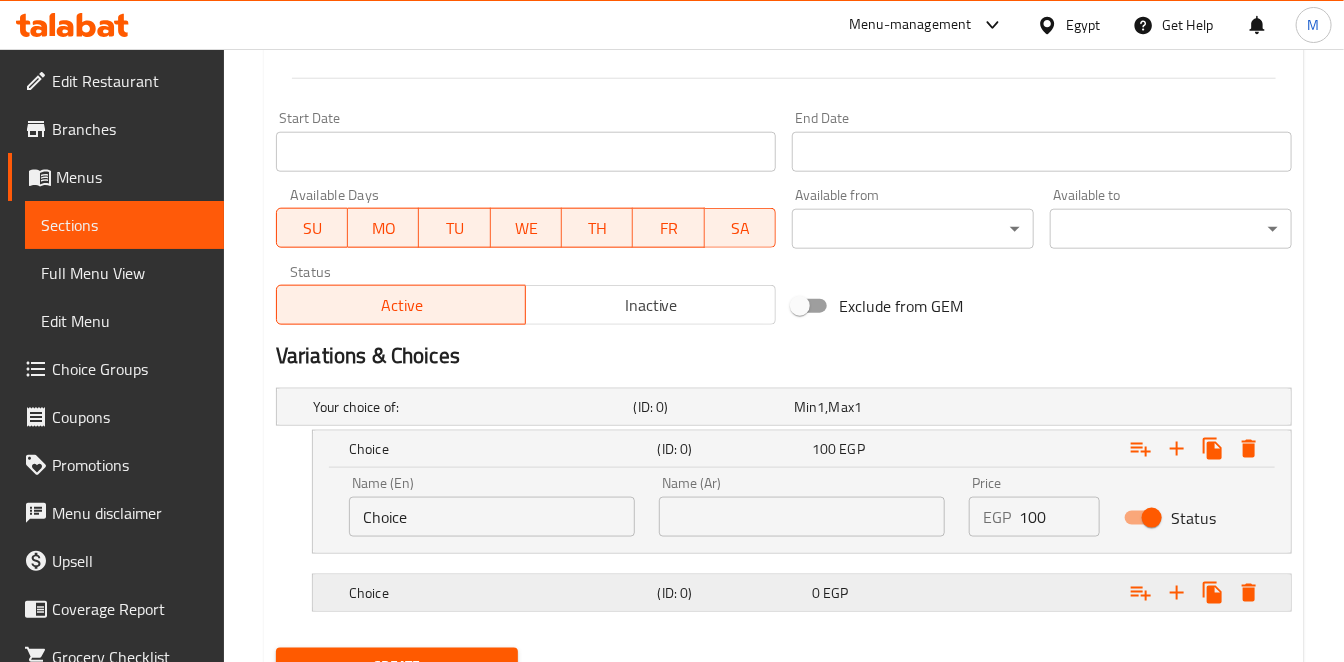 click at bounding box center (1110, 407) 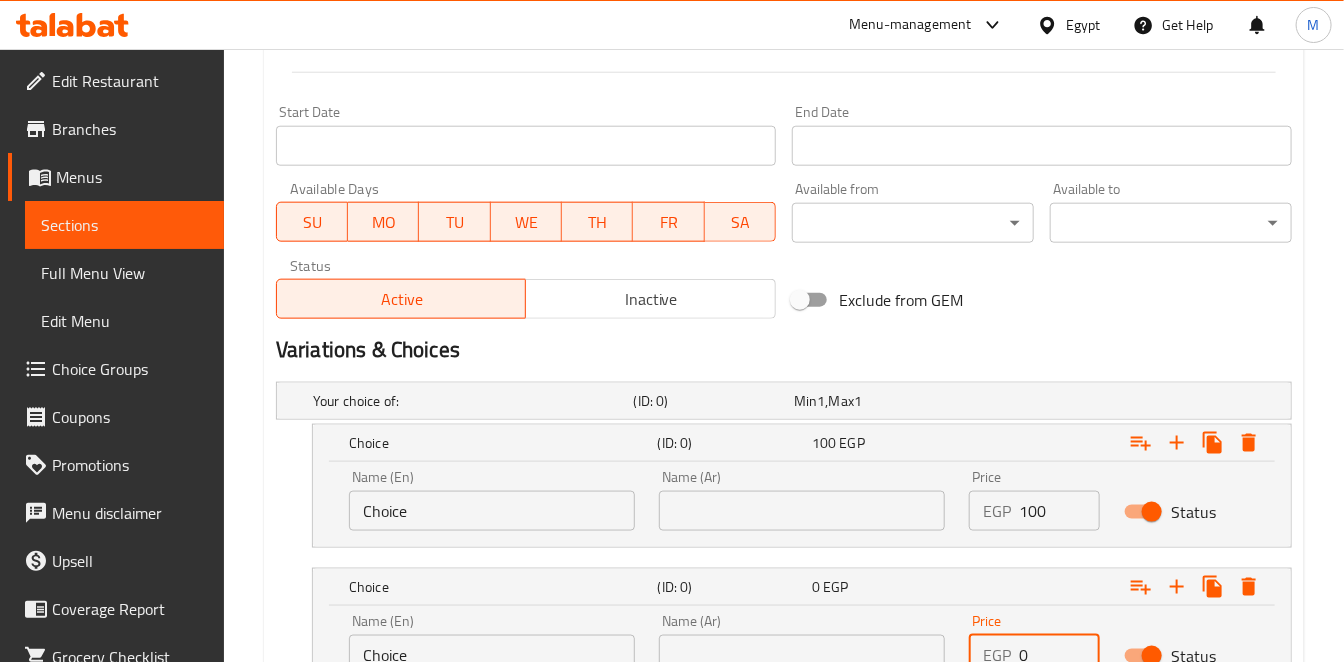 drag, startPoint x: 1064, startPoint y: 641, endPoint x: 965, endPoint y: 649, distance: 99.32271 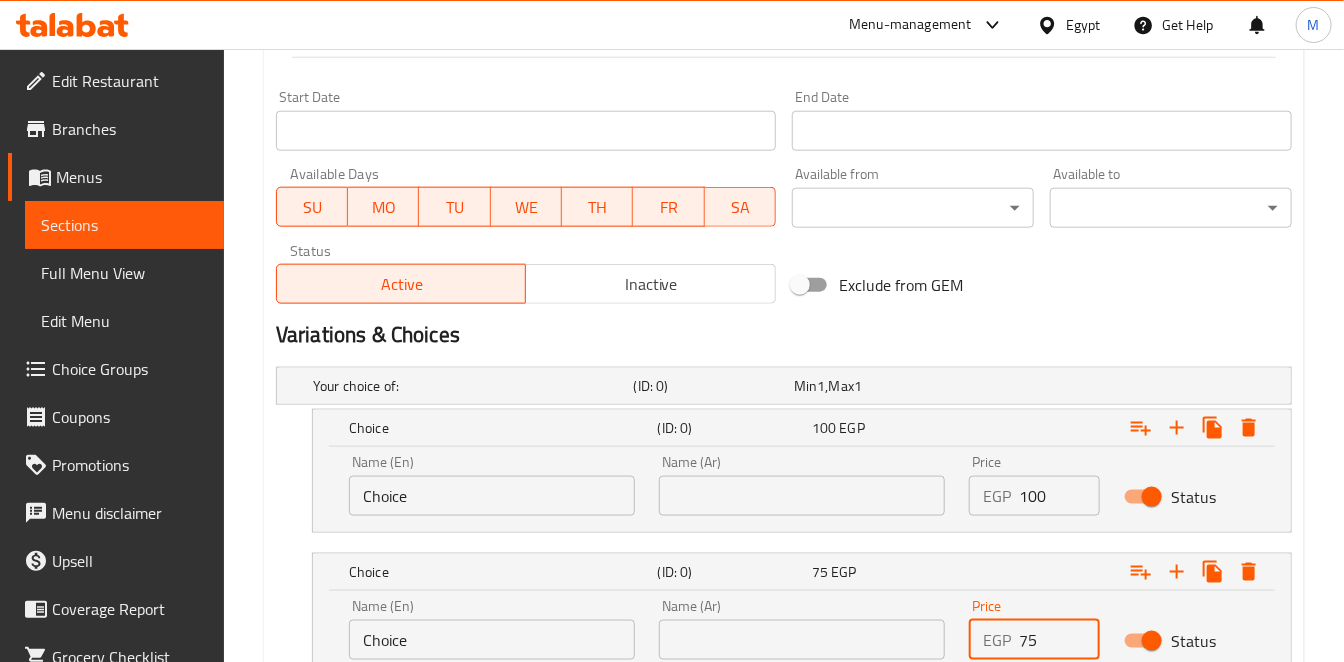 type on "75" 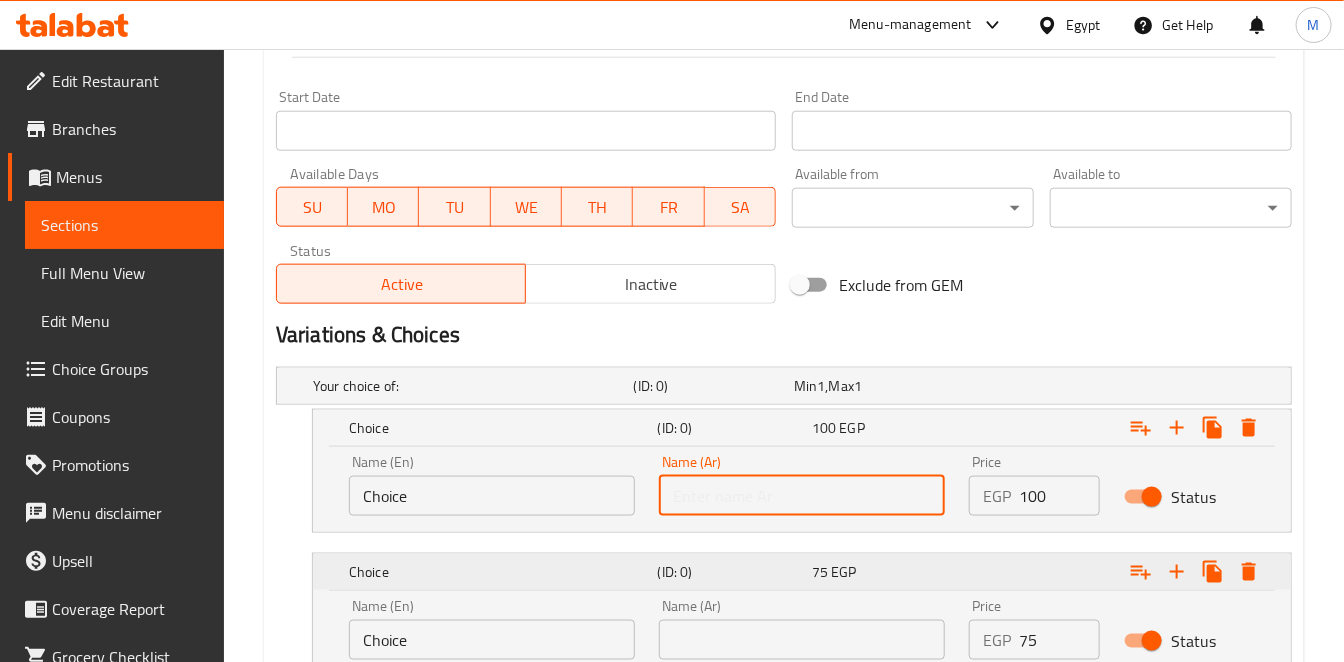 drag, startPoint x: 774, startPoint y: 500, endPoint x: 779, endPoint y: 560, distance: 60.207973 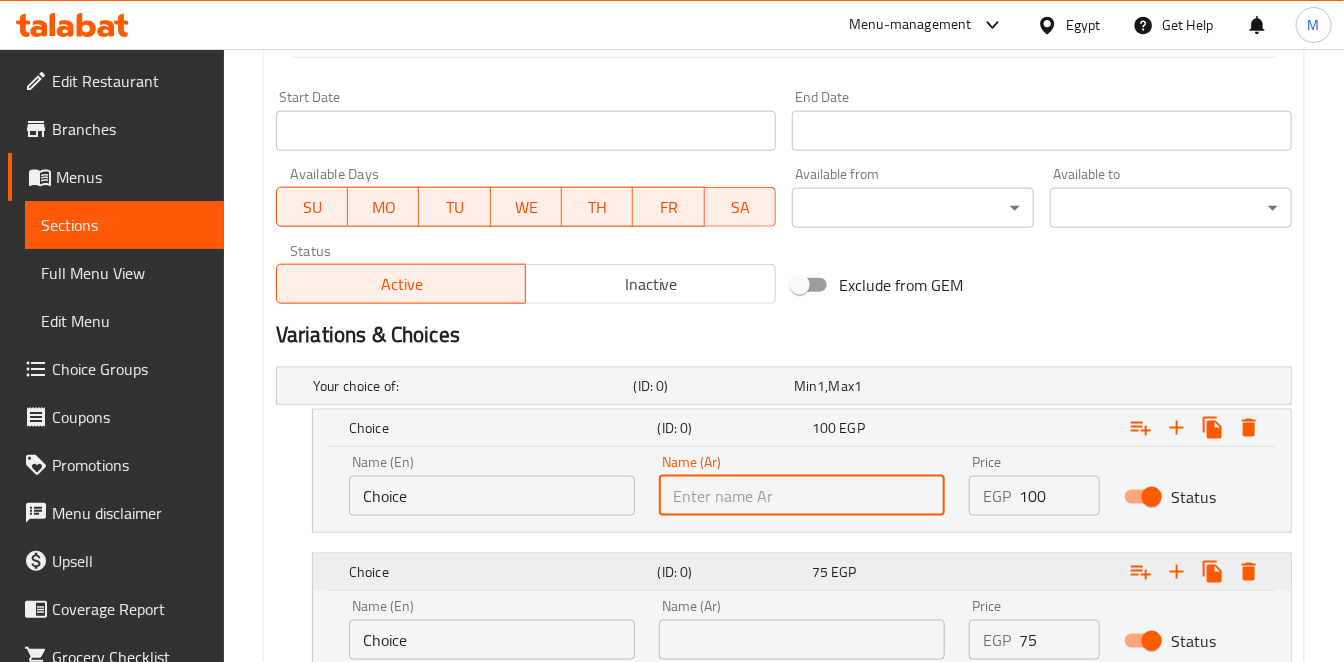 click at bounding box center [802, 496] 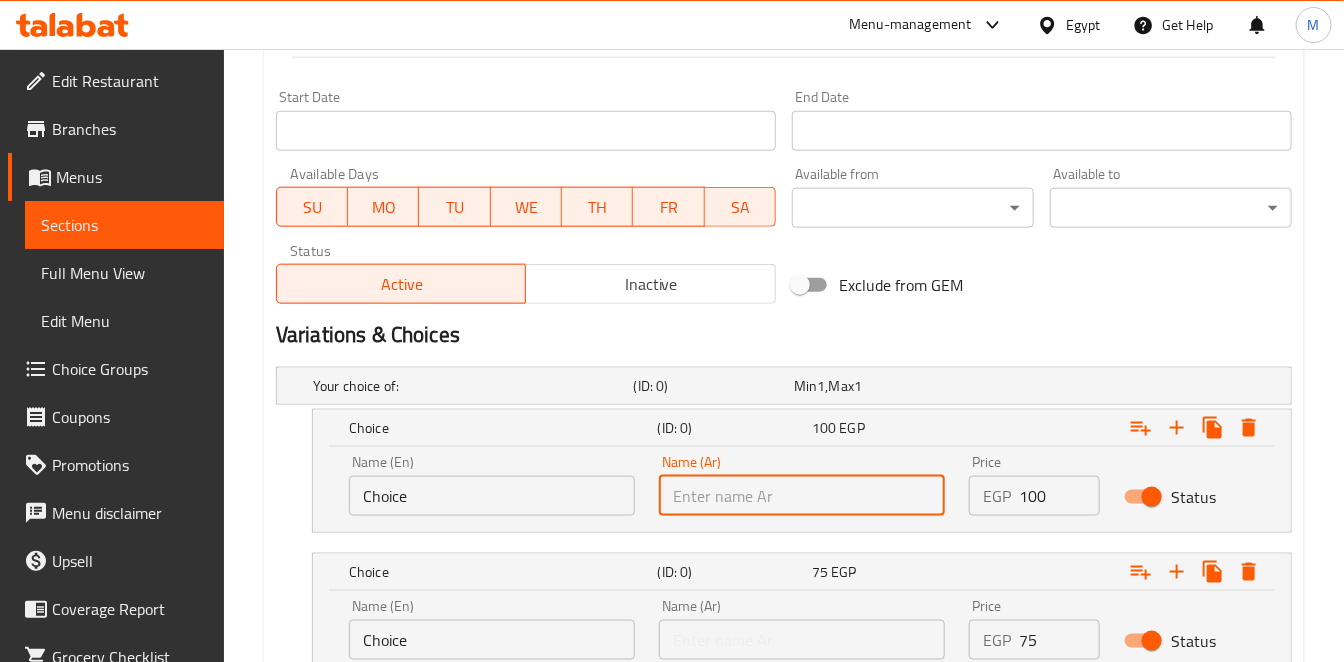 type on "وسط" 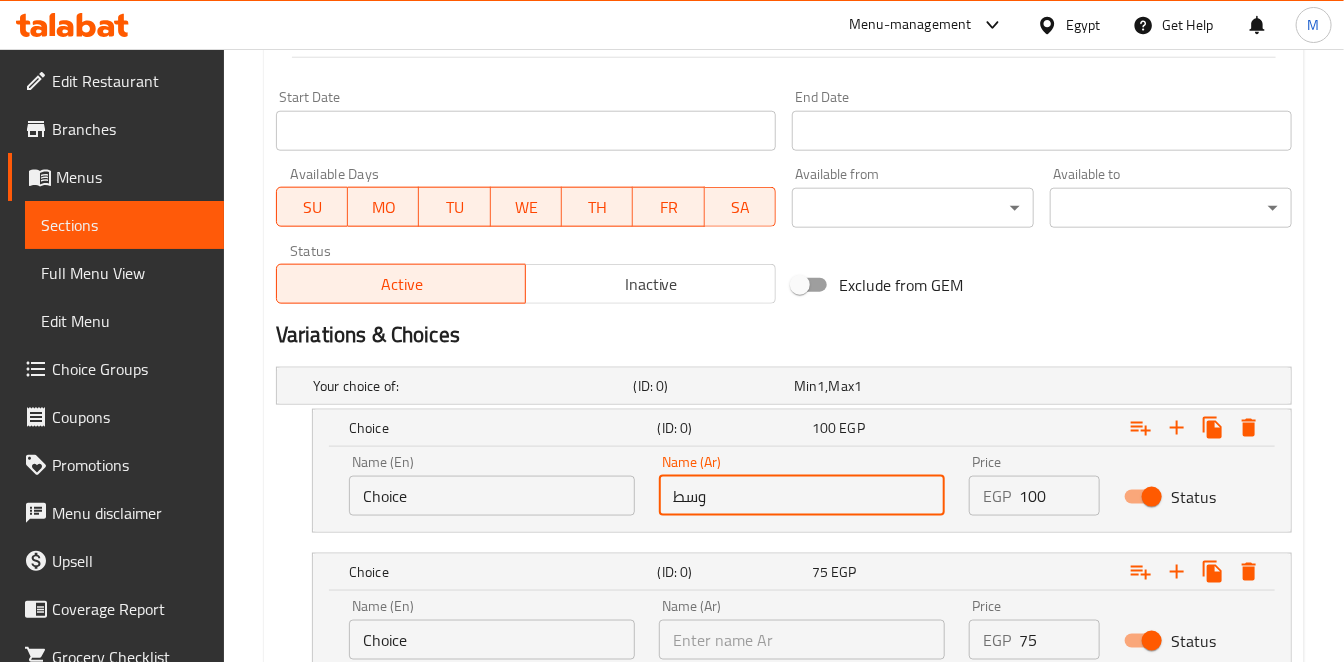 type on "لارج" 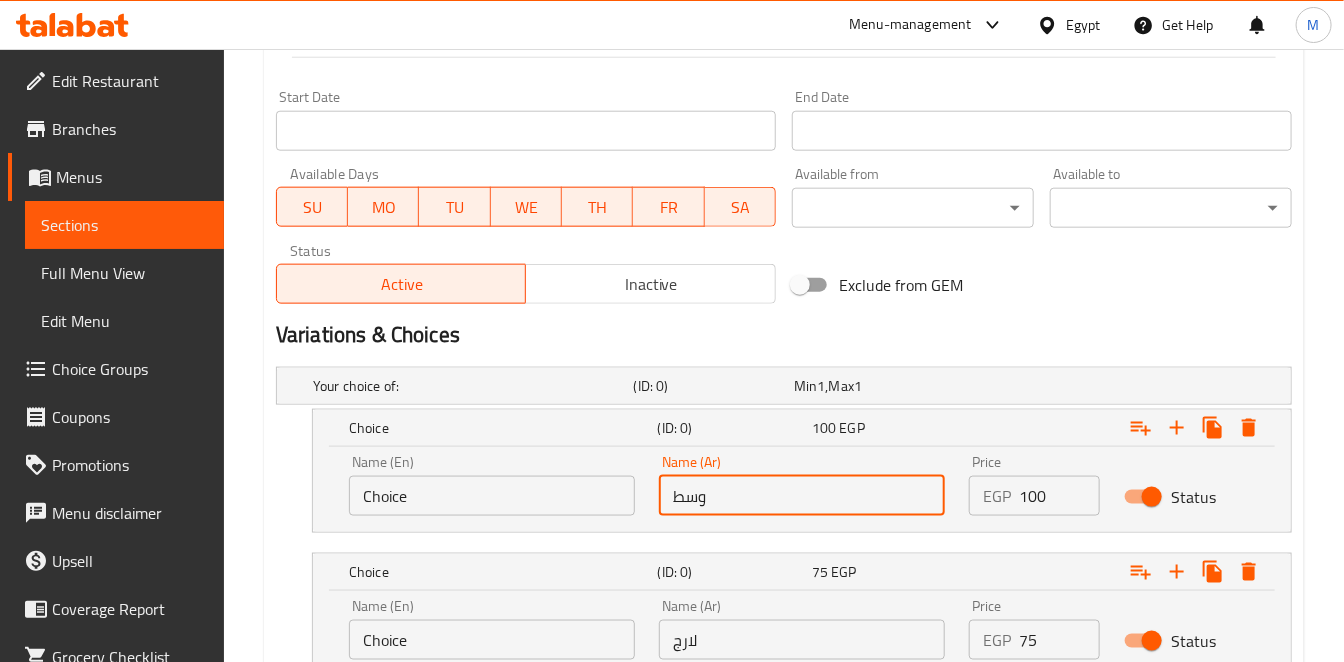 click on "Choice" at bounding box center (492, 496) 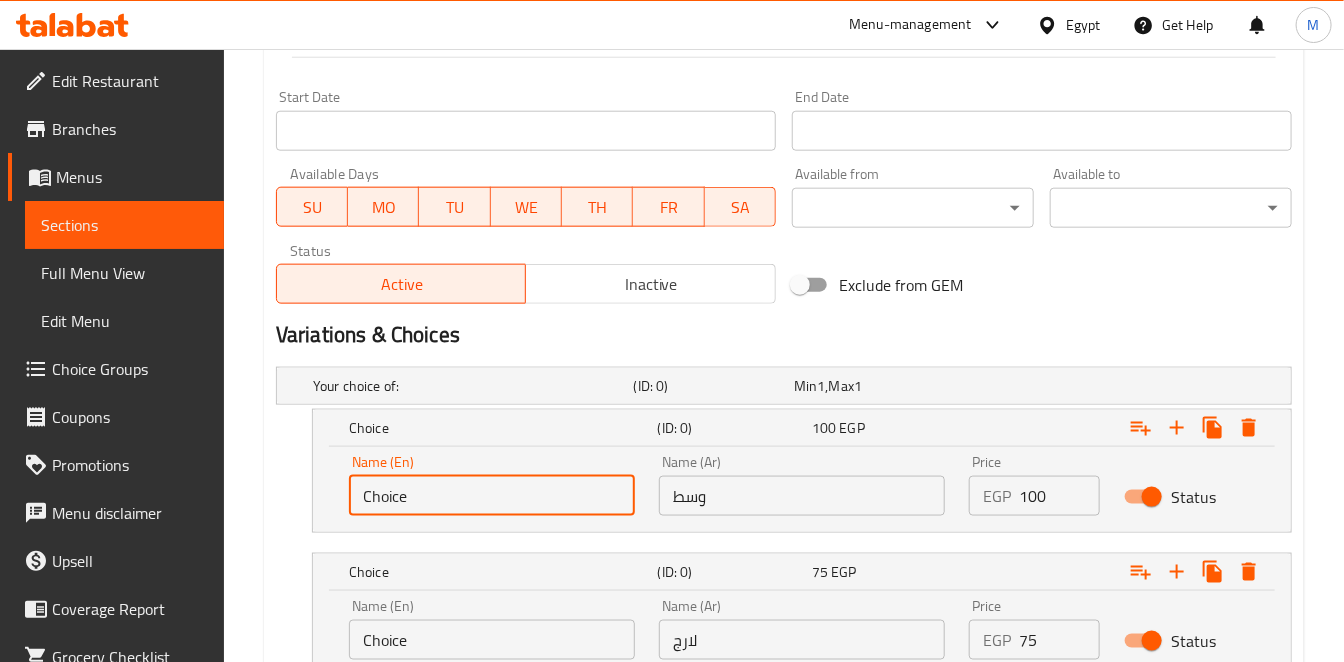 click on "Choice" at bounding box center [492, 496] 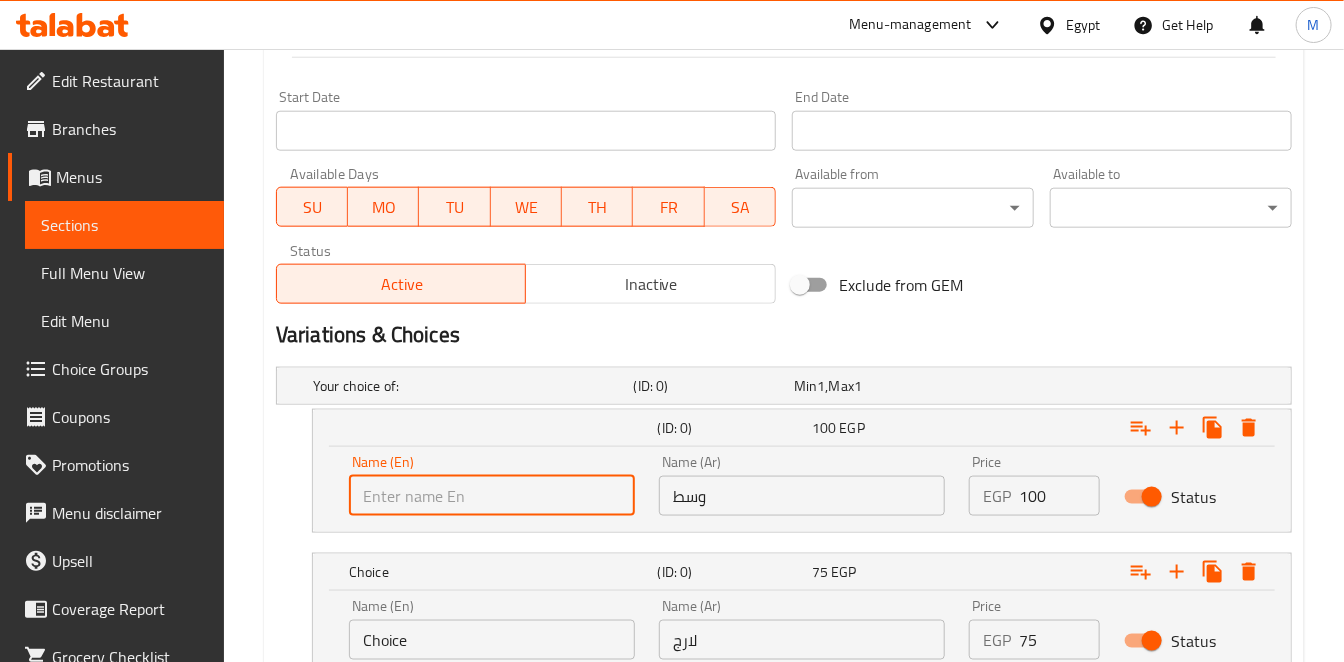 click at bounding box center (492, 496) 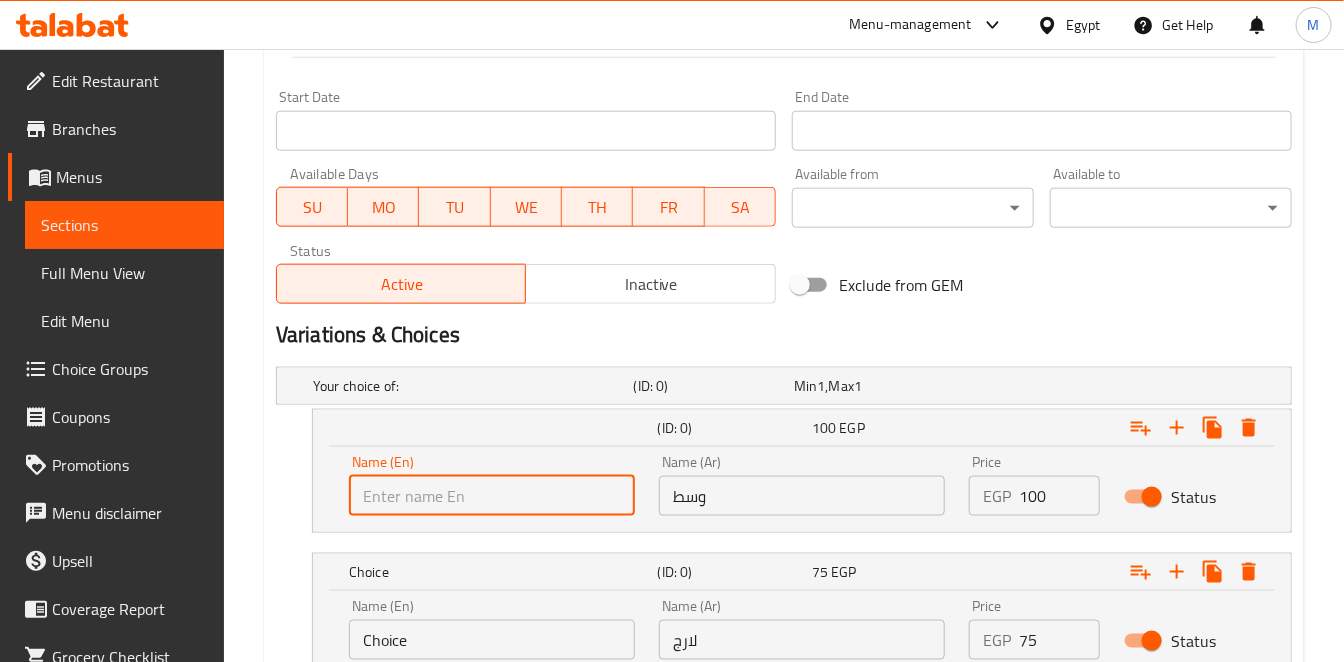 type on "Medium" 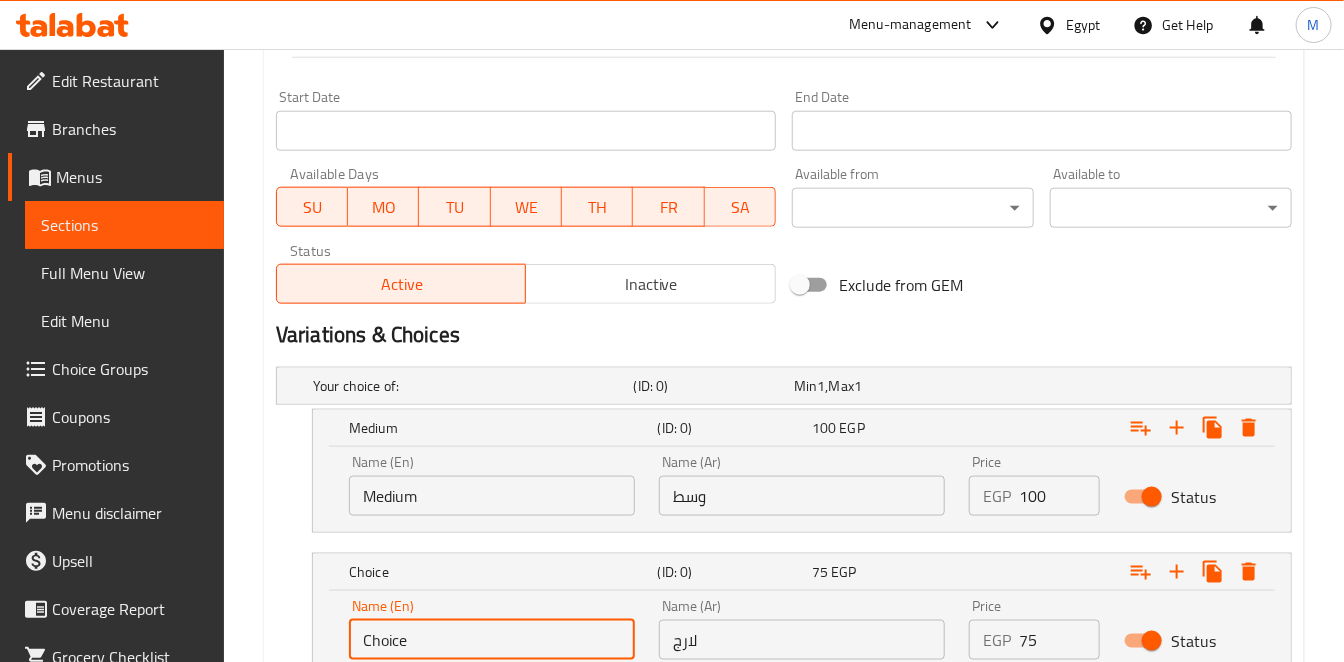 click on "Choice" at bounding box center [492, 640] 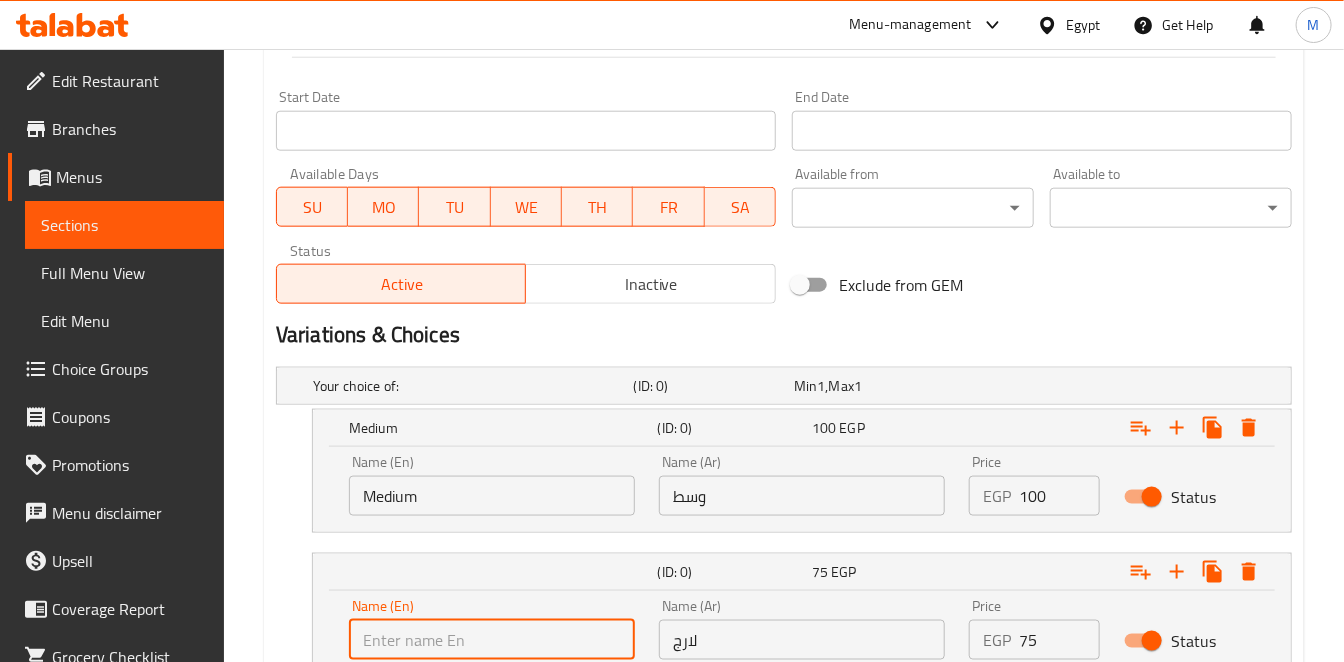 click at bounding box center [492, 640] 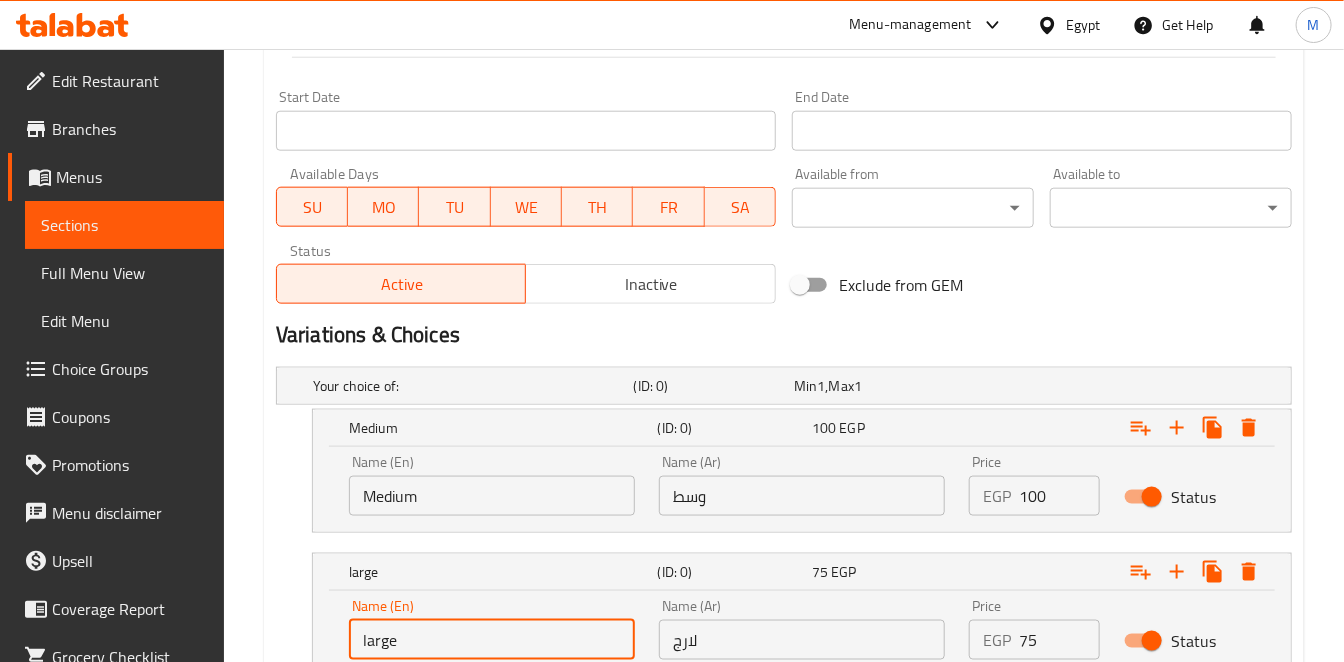click on "Create" at bounding box center [397, 731] 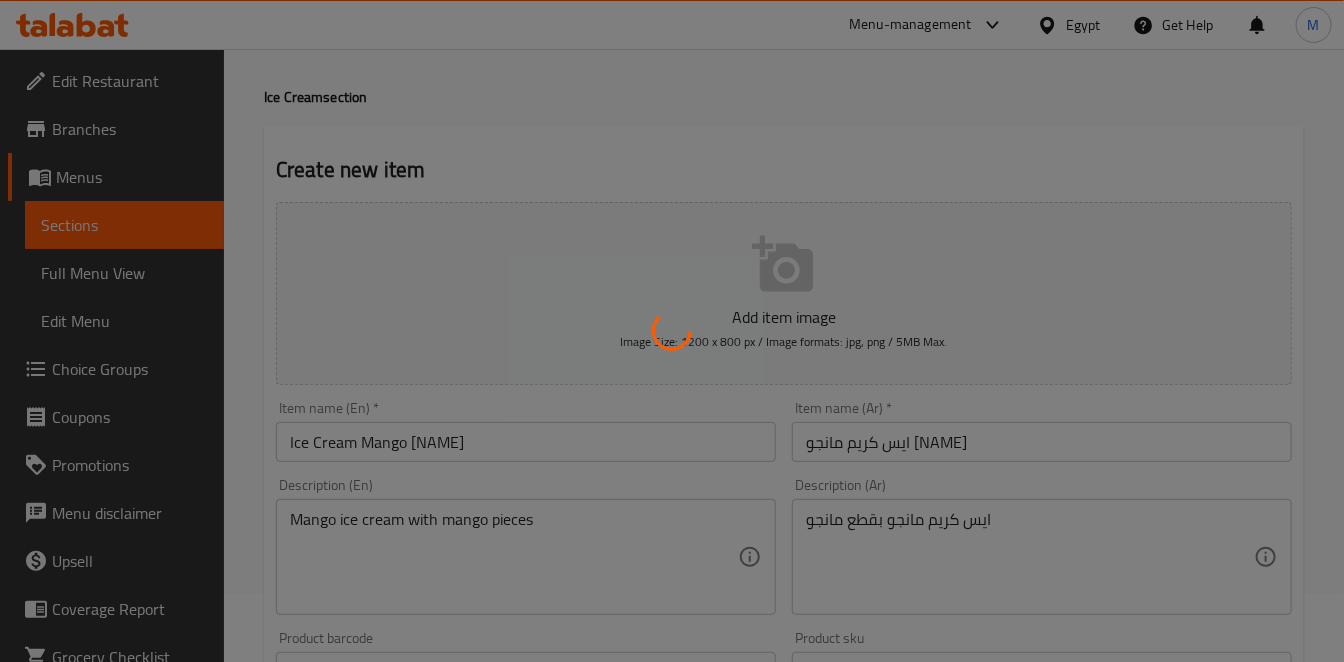 scroll, scrollTop: 34, scrollLeft: 0, axis: vertical 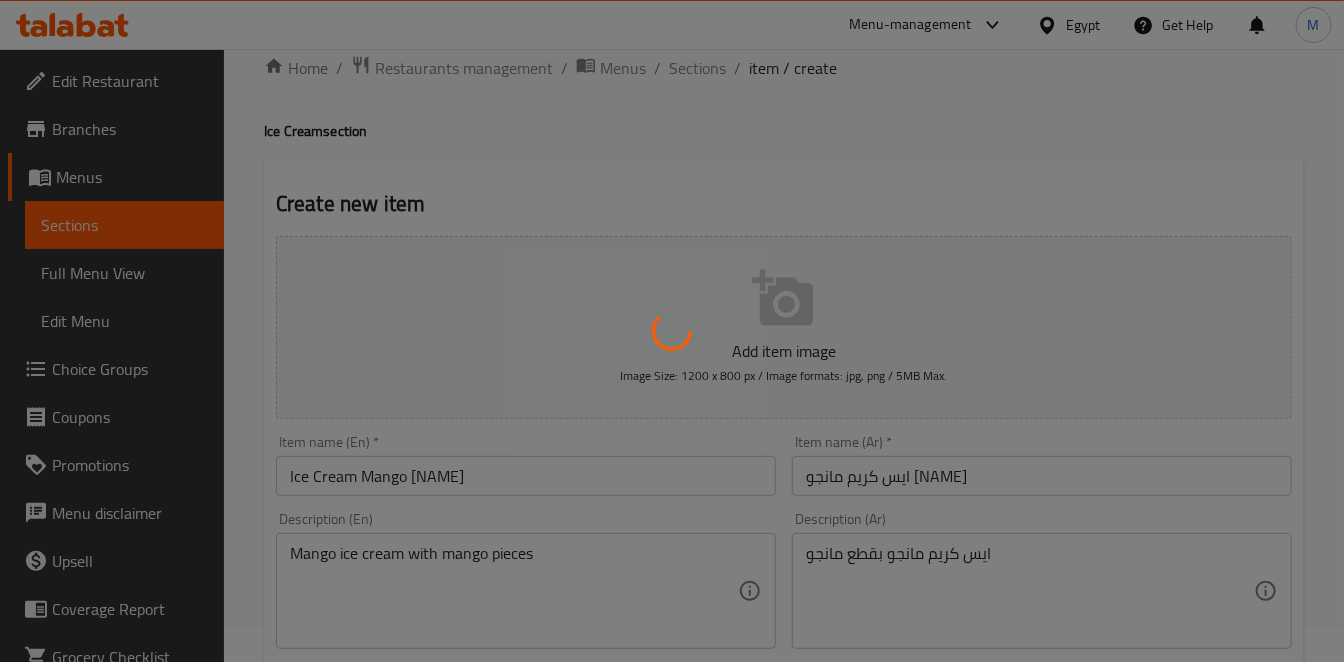 type 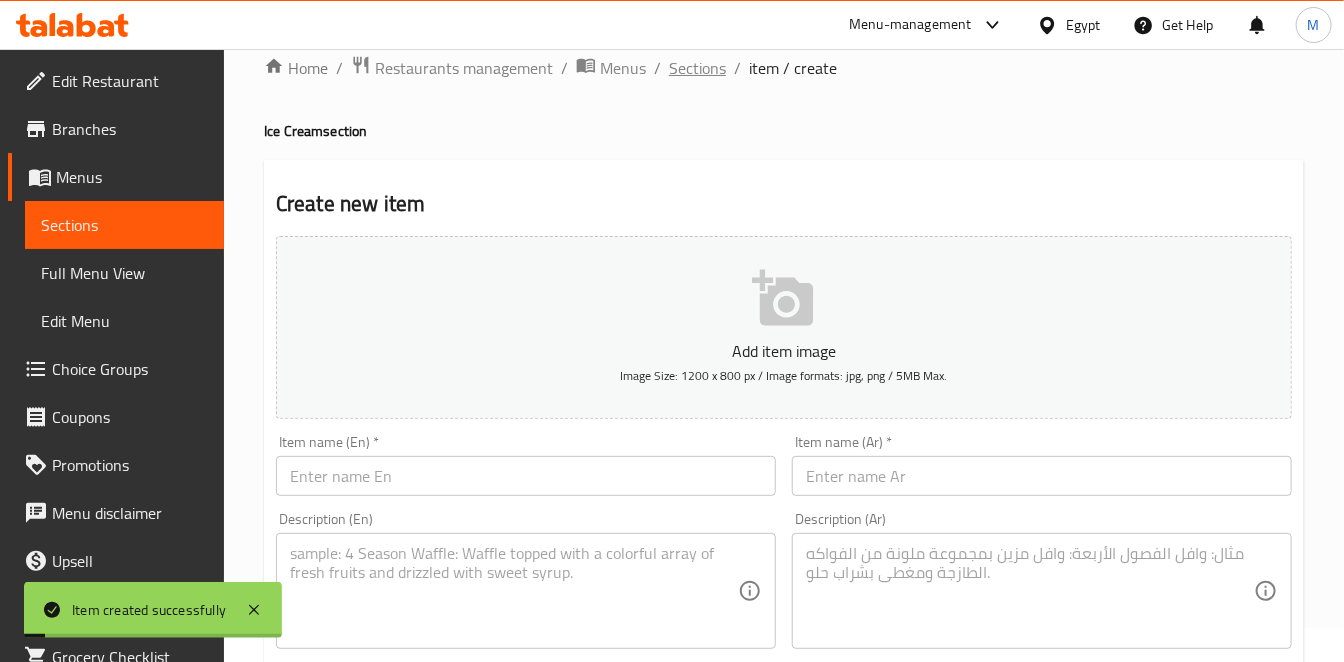 click on "Sections" at bounding box center (697, 68) 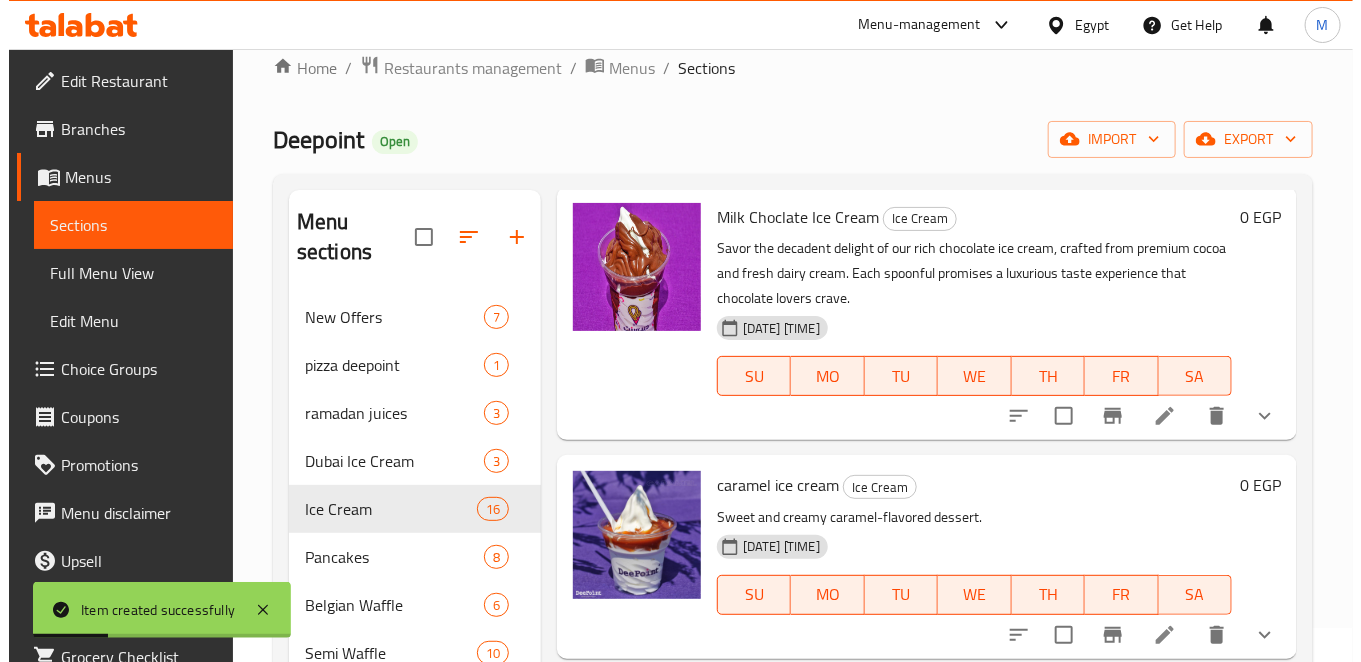 scroll, scrollTop: 0, scrollLeft: 0, axis: both 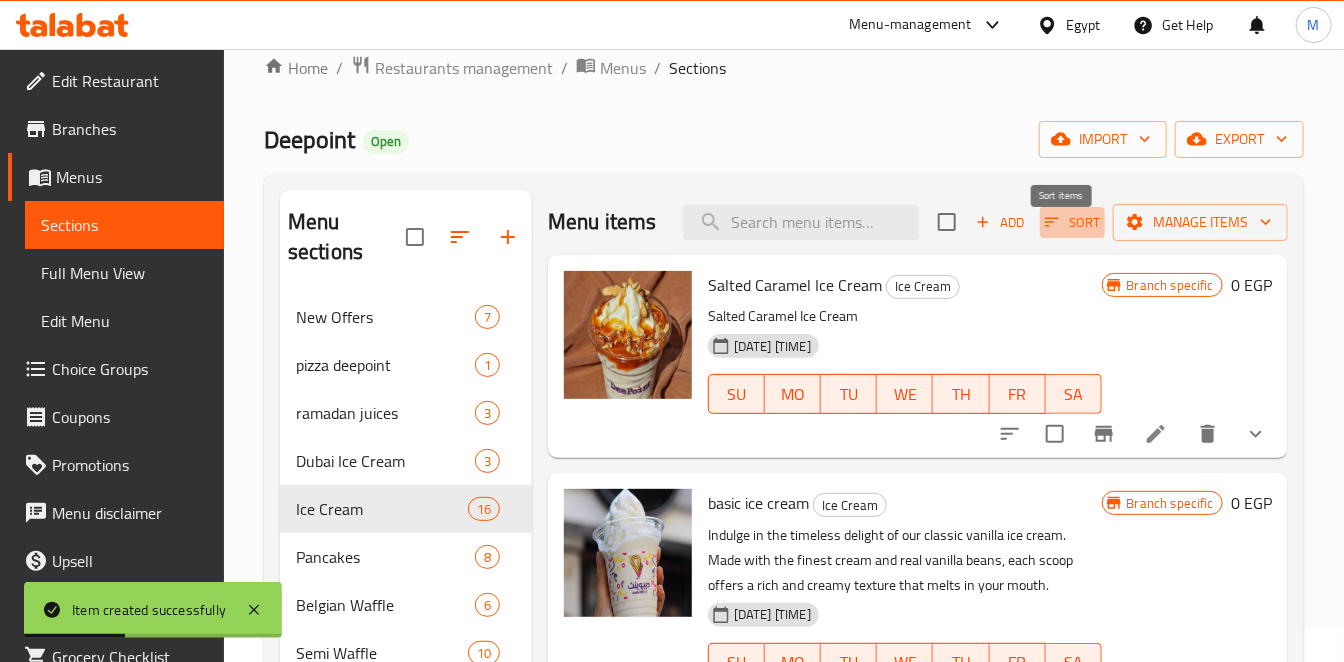 click on "Sort" at bounding box center [1072, 222] 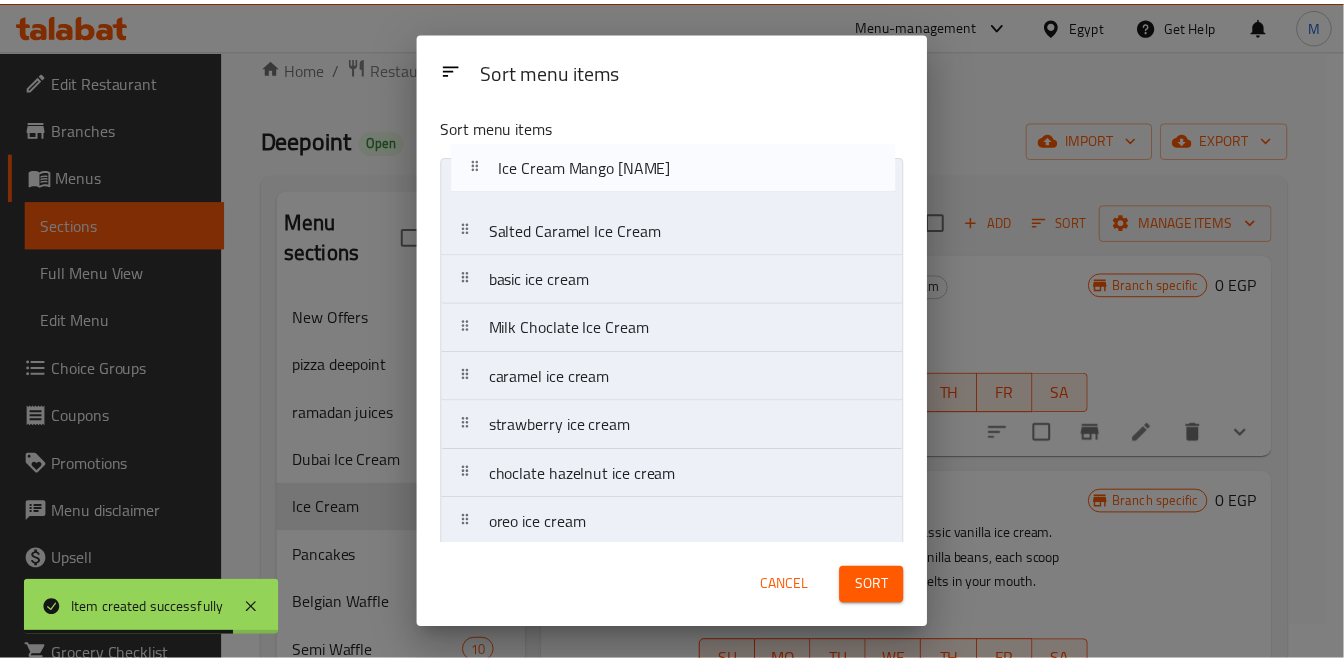 scroll, scrollTop: 0, scrollLeft: 0, axis: both 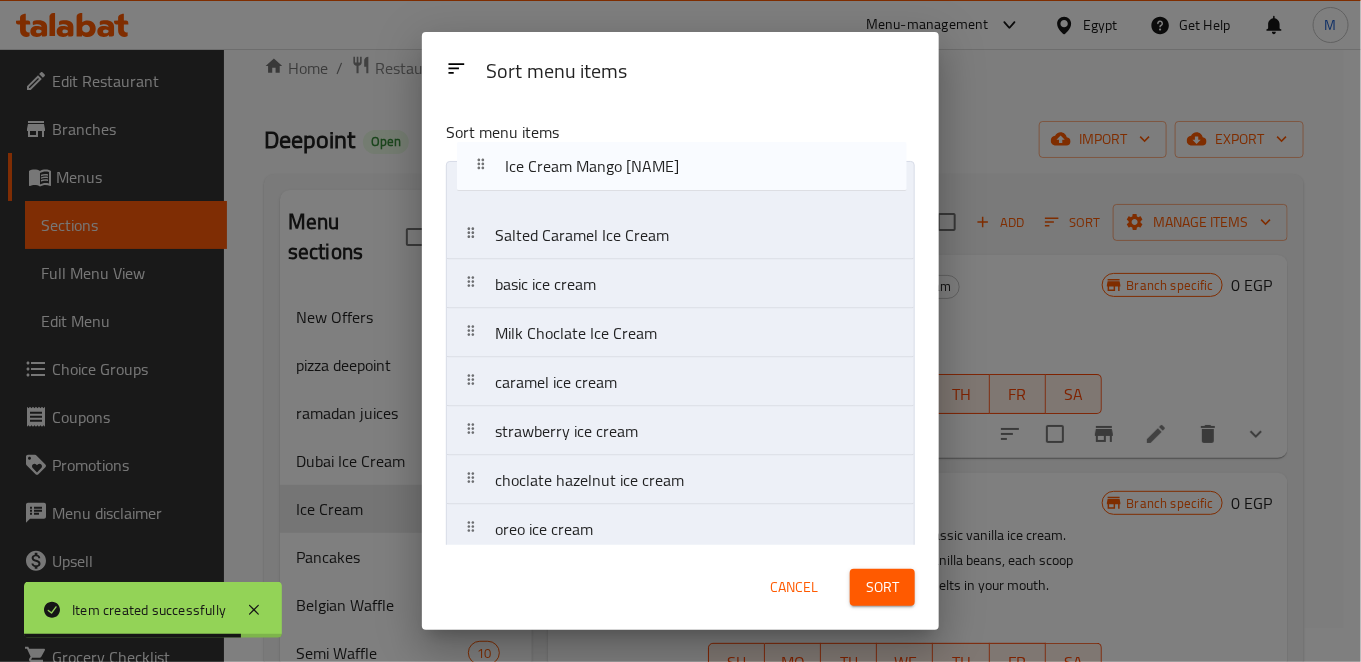 drag, startPoint x: 652, startPoint y: 527, endPoint x: 663, endPoint y: 174, distance: 353.17136 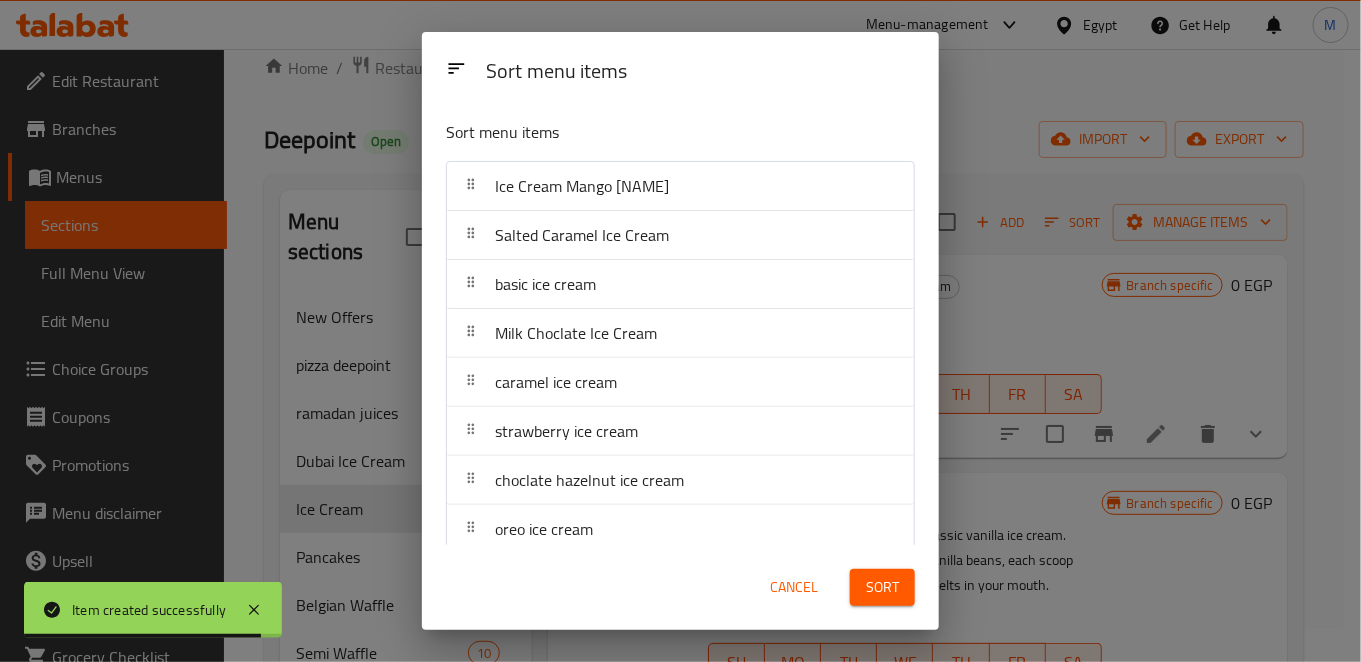 click on "Sort" at bounding box center (882, 587) 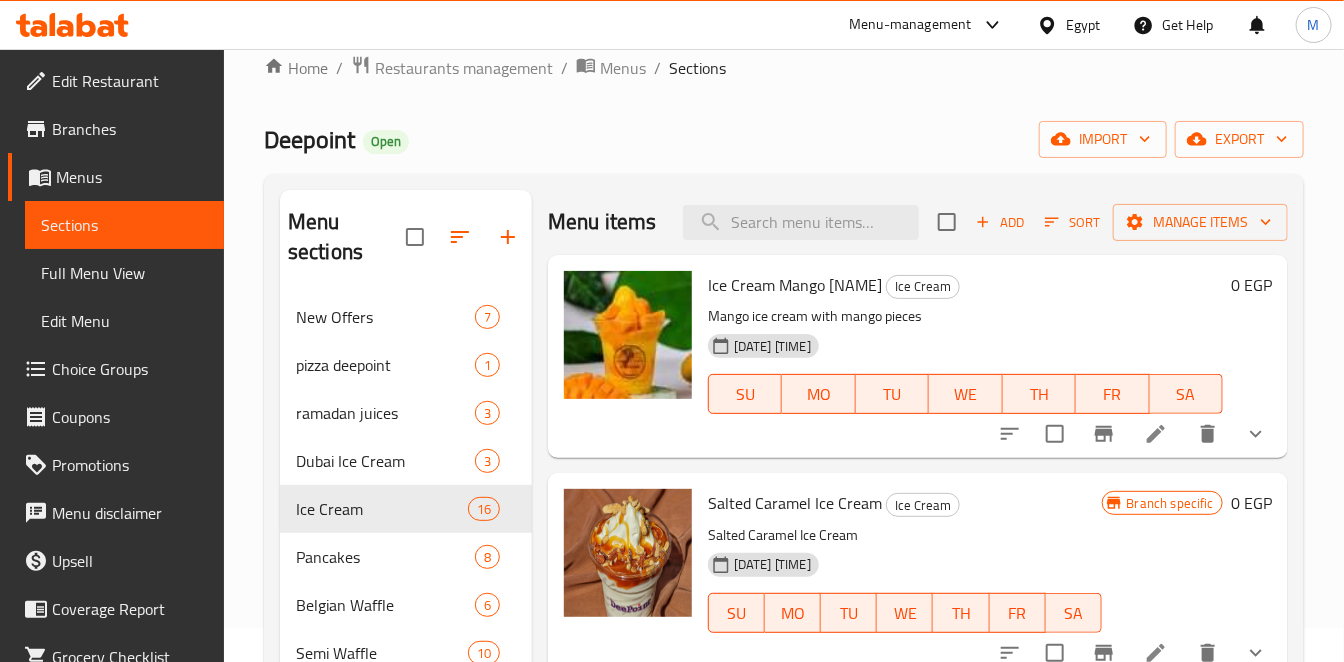click 